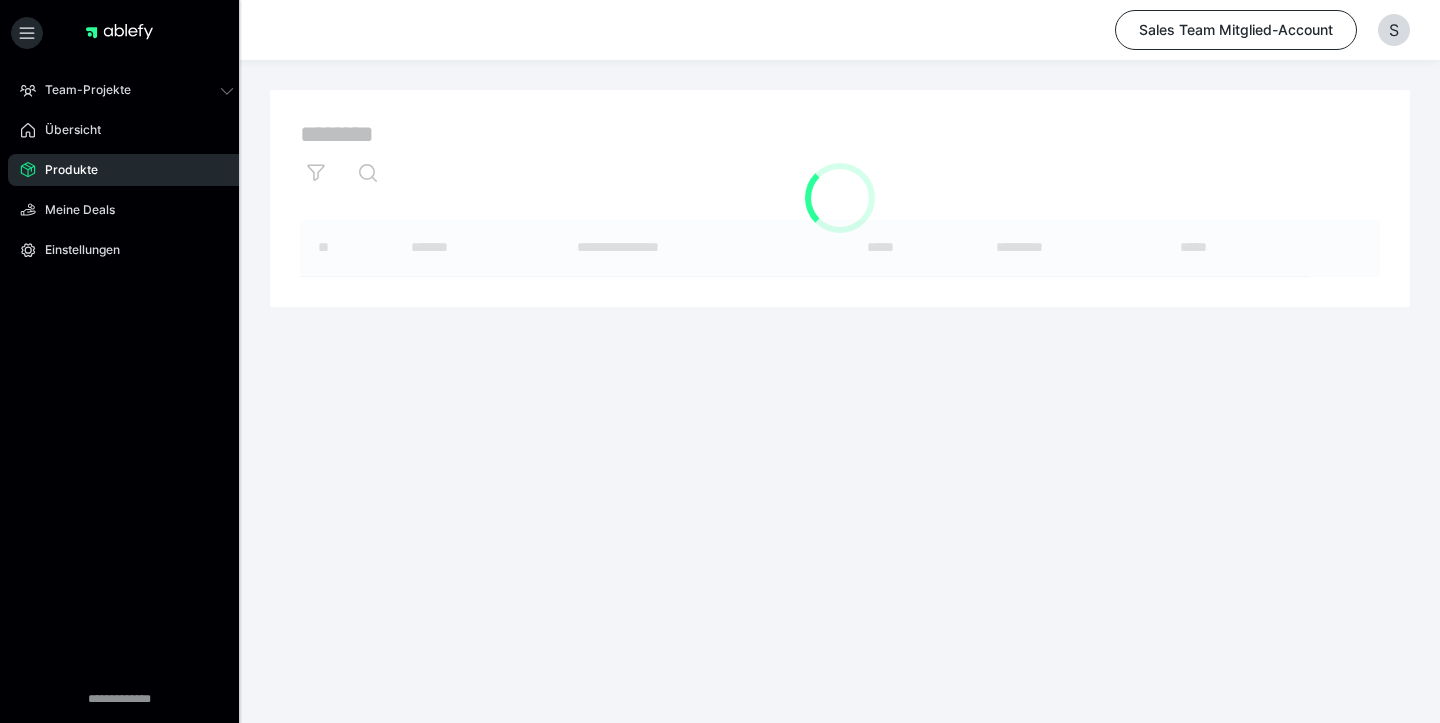 scroll, scrollTop: 0, scrollLeft: 0, axis: both 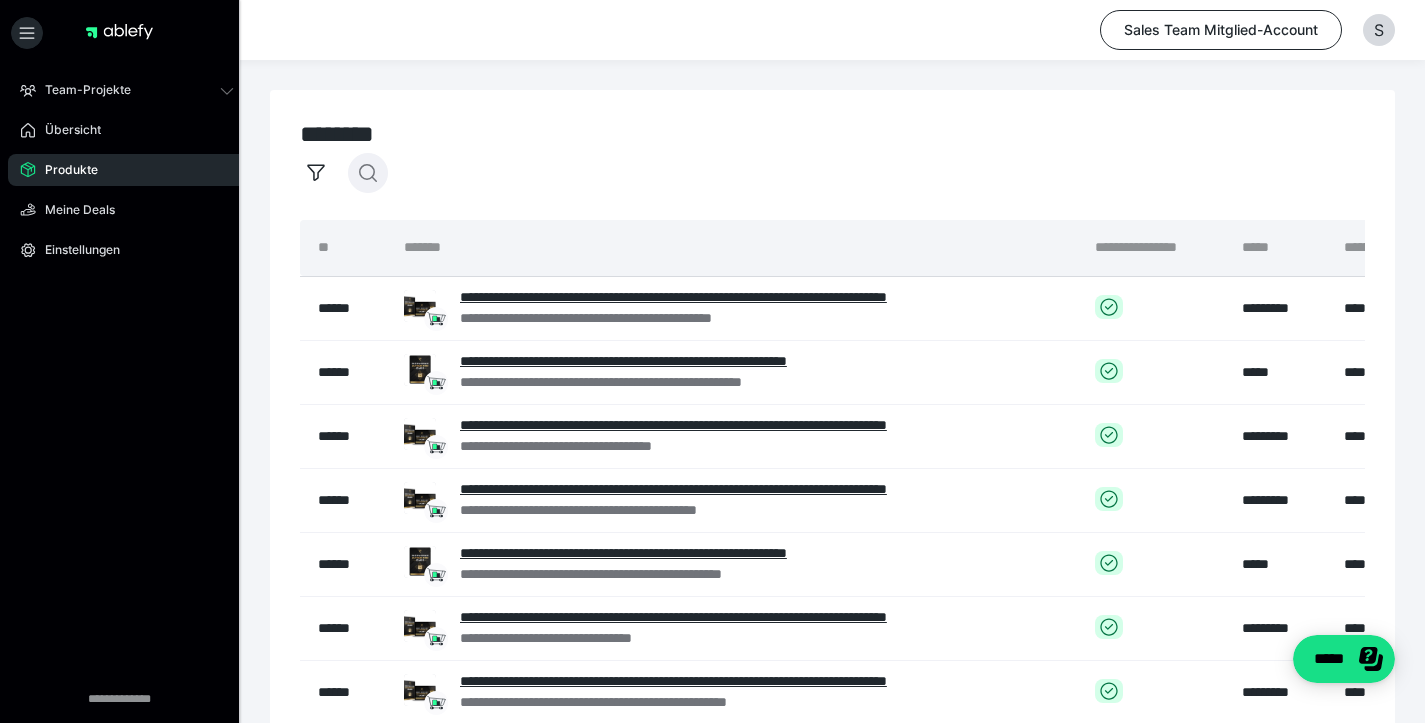 click 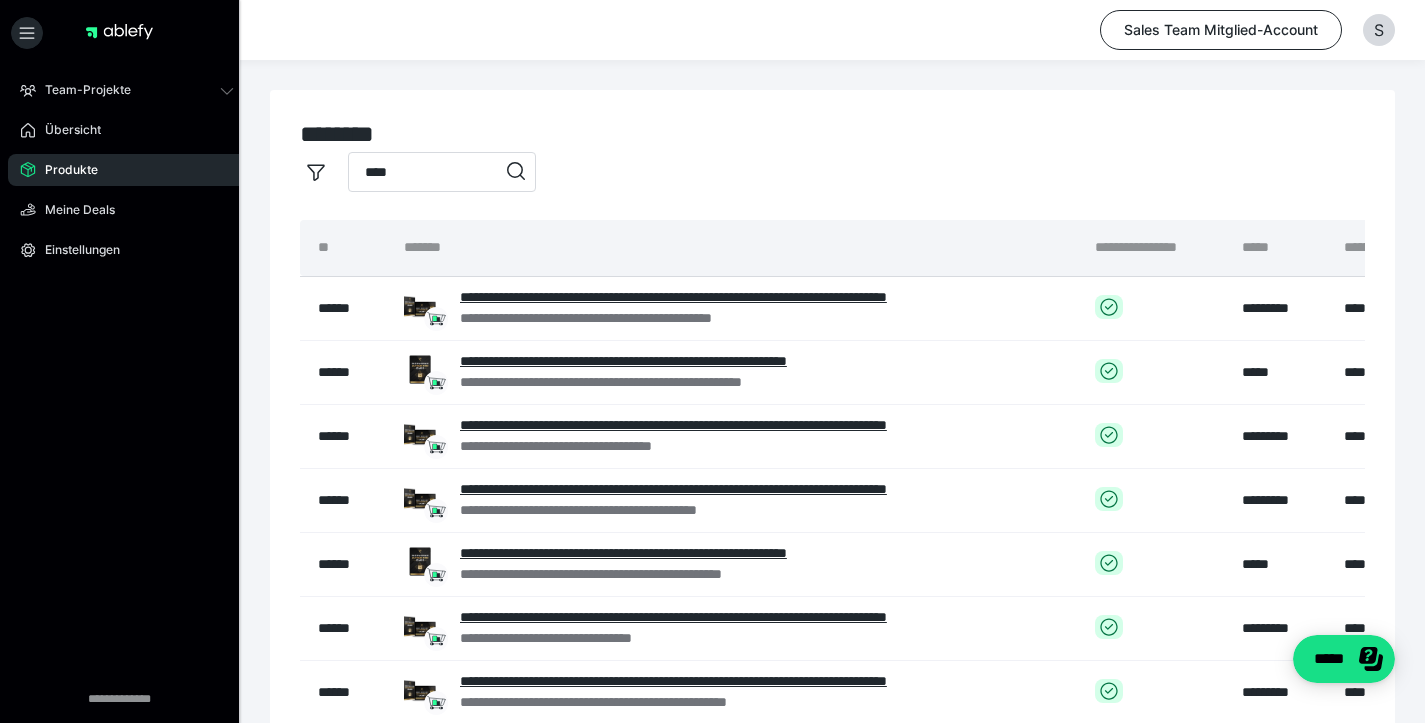 type on "****" 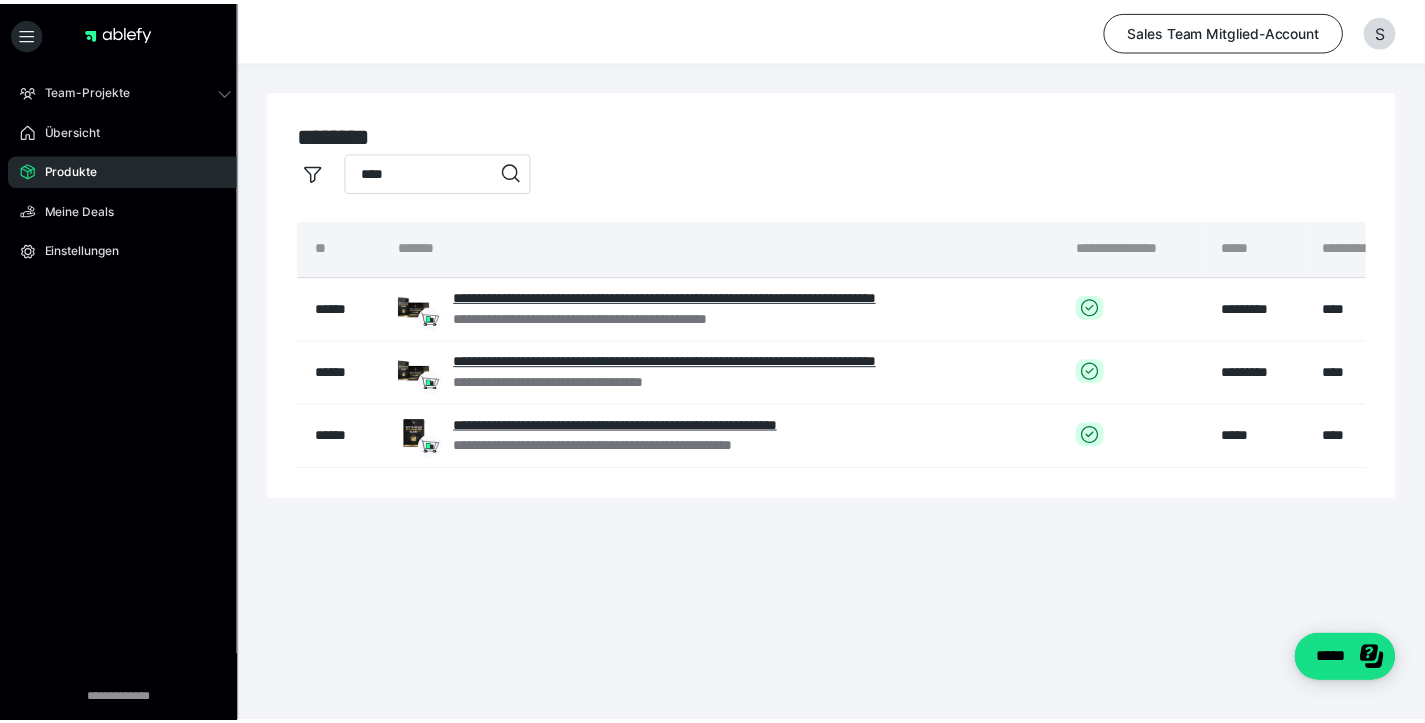scroll, scrollTop: 0, scrollLeft: 285, axis: horizontal 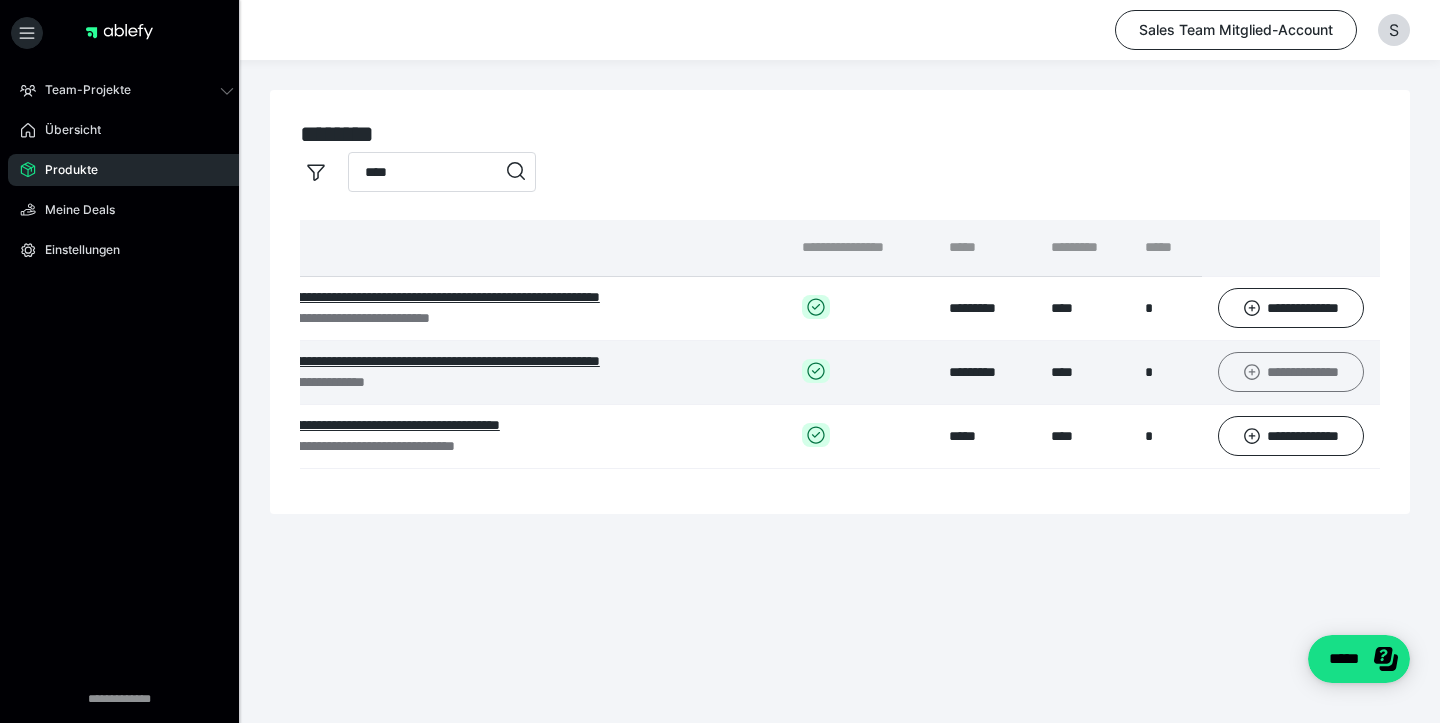 click 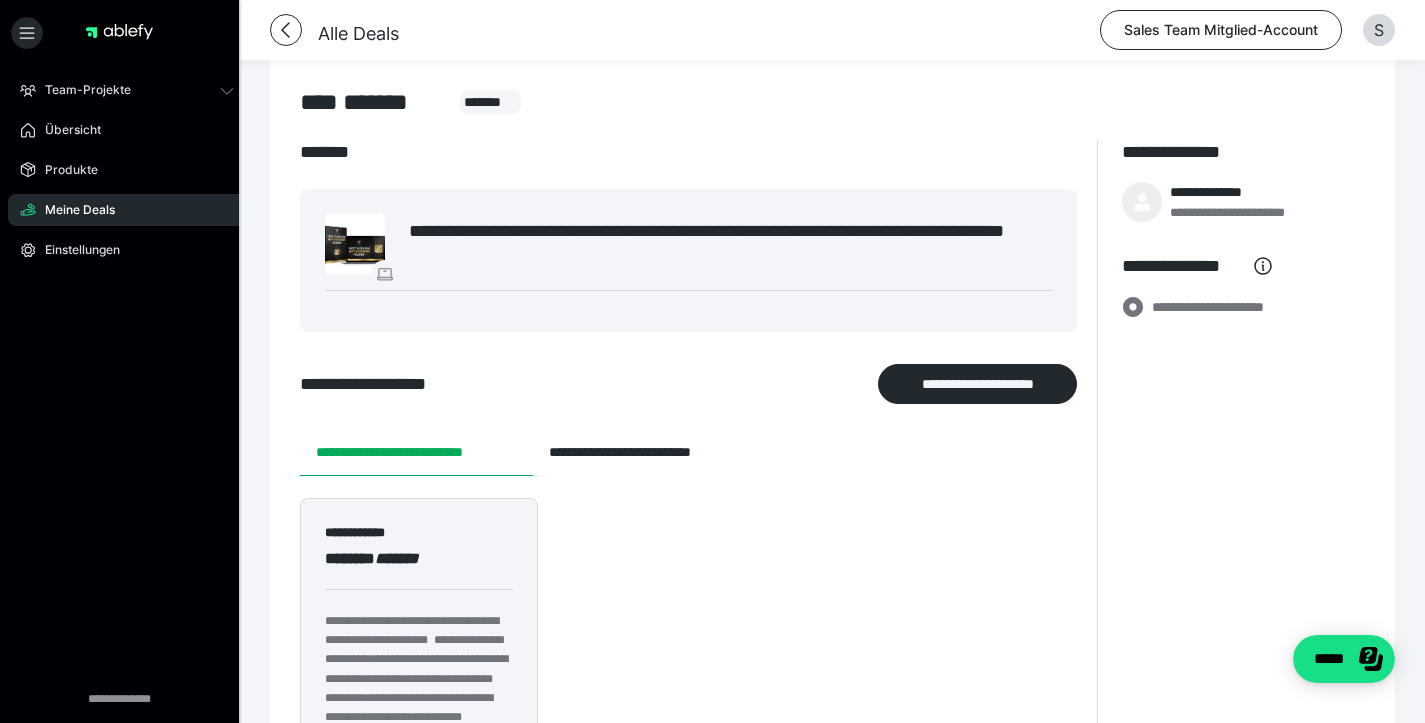 scroll, scrollTop: 157, scrollLeft: 0, axis: vertical 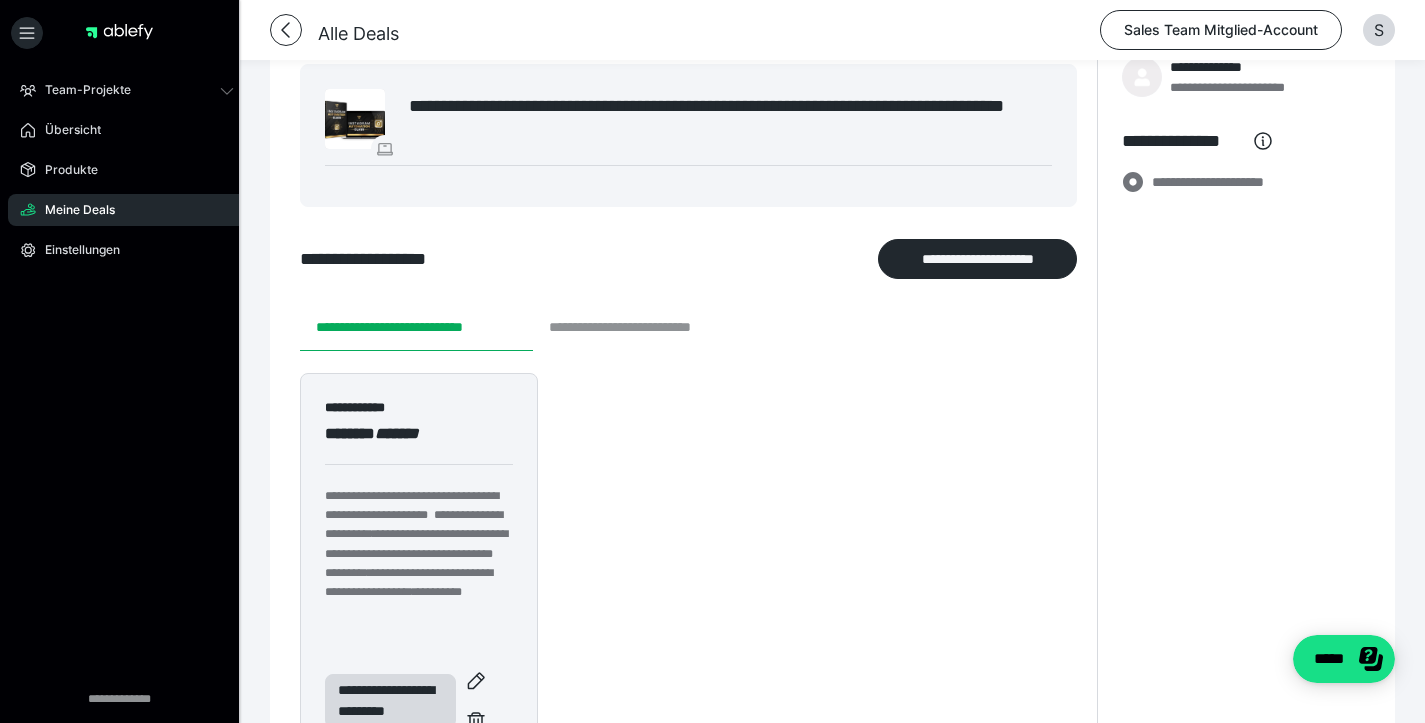 click on "**********" at bounding box center [648, 327] 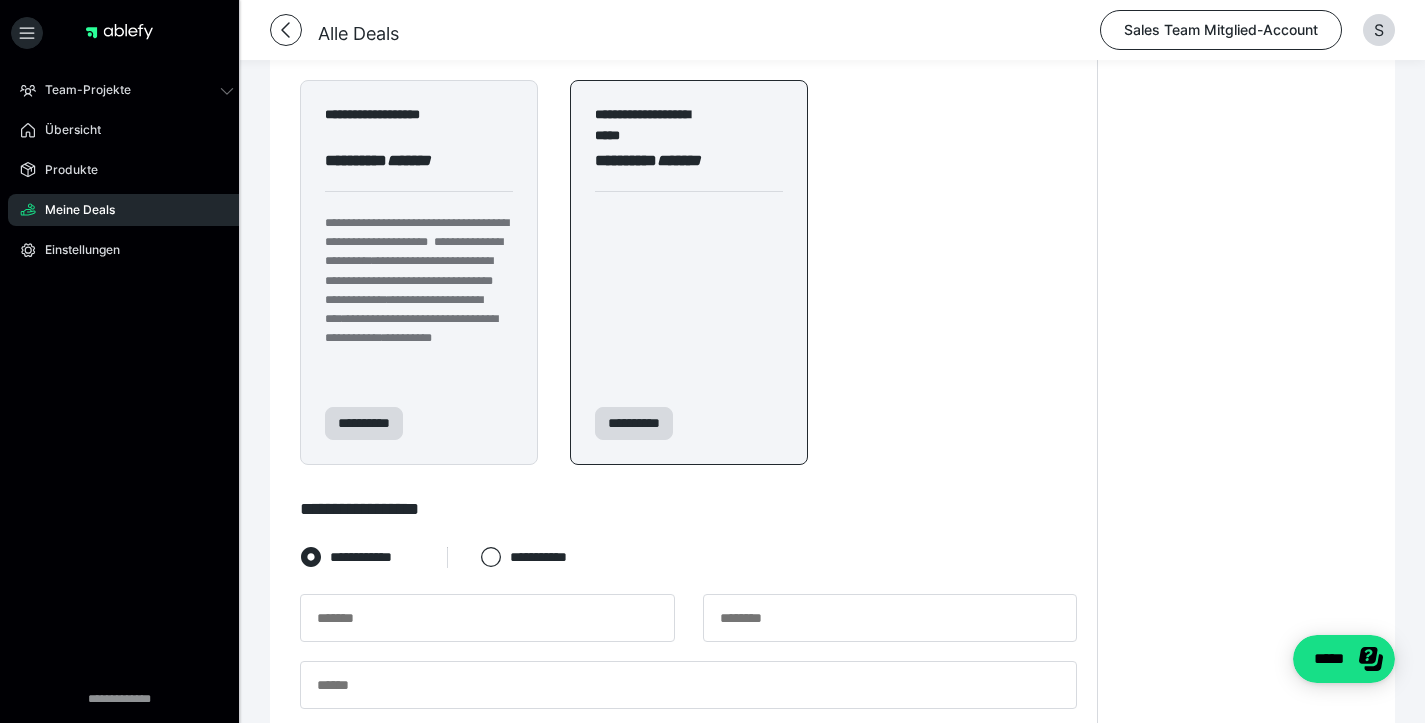 click on "**********" at bounding box center (689, 272) 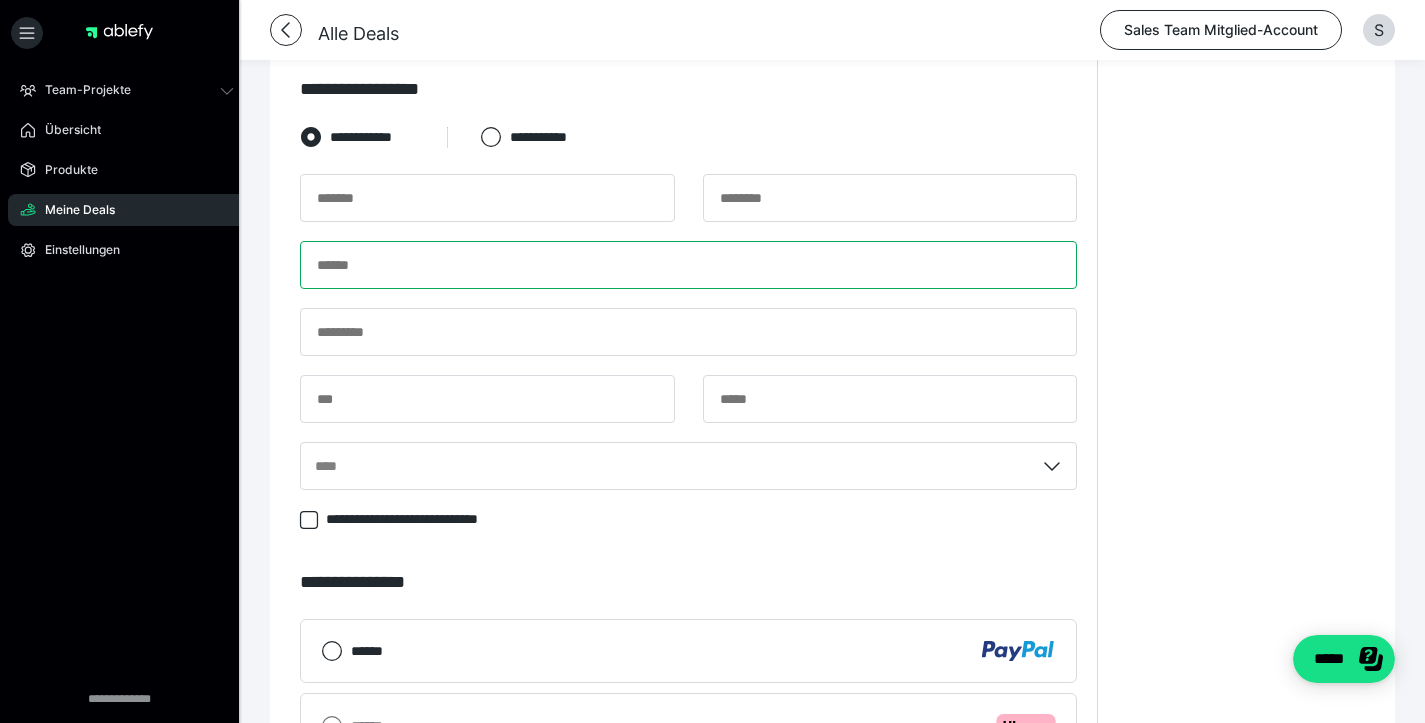 paste on "**********" 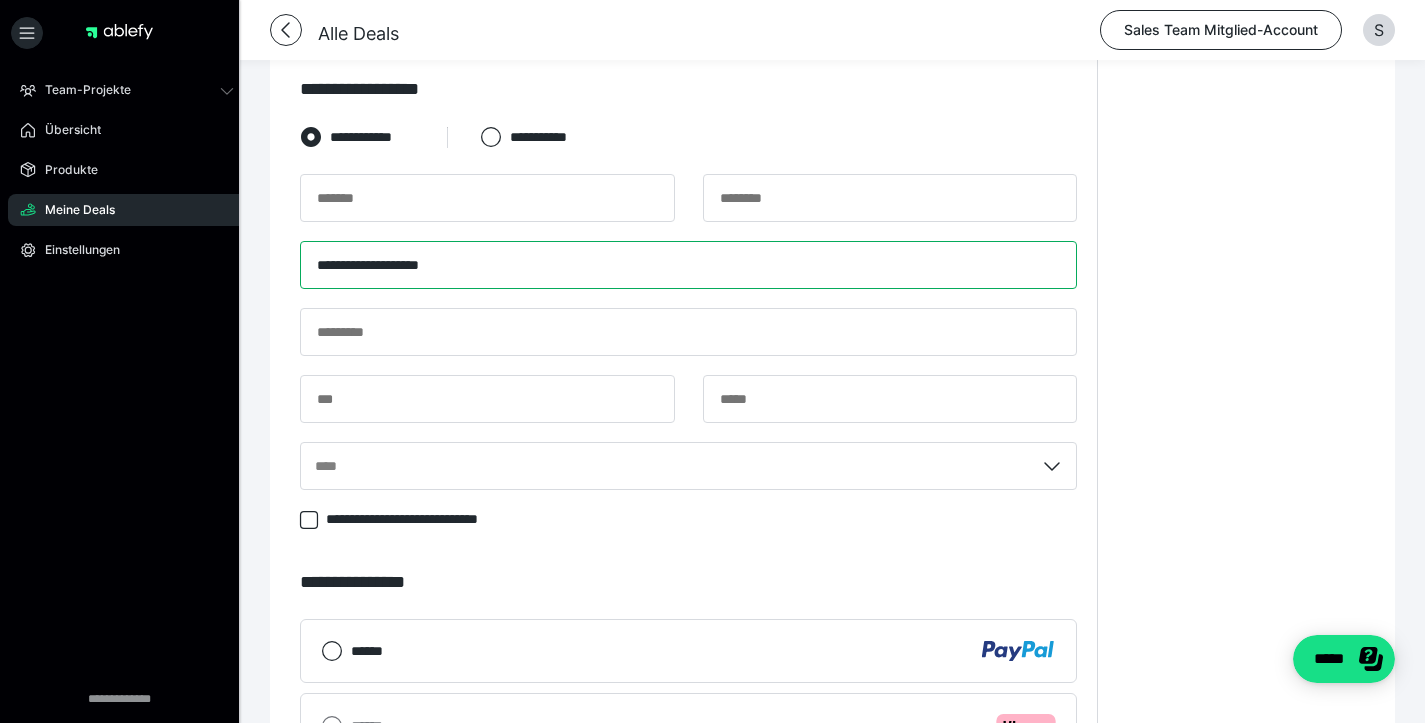 type on "**********" 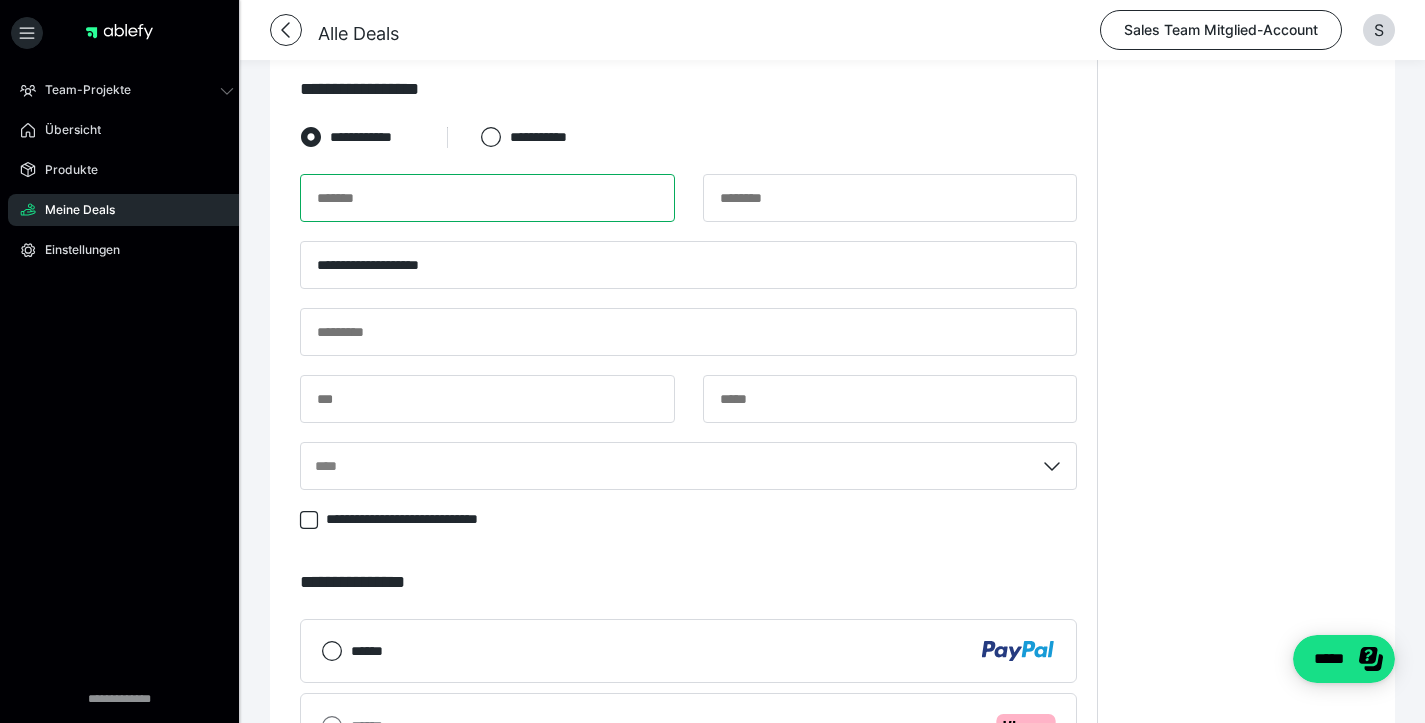 click at bounding box center [487, 198] 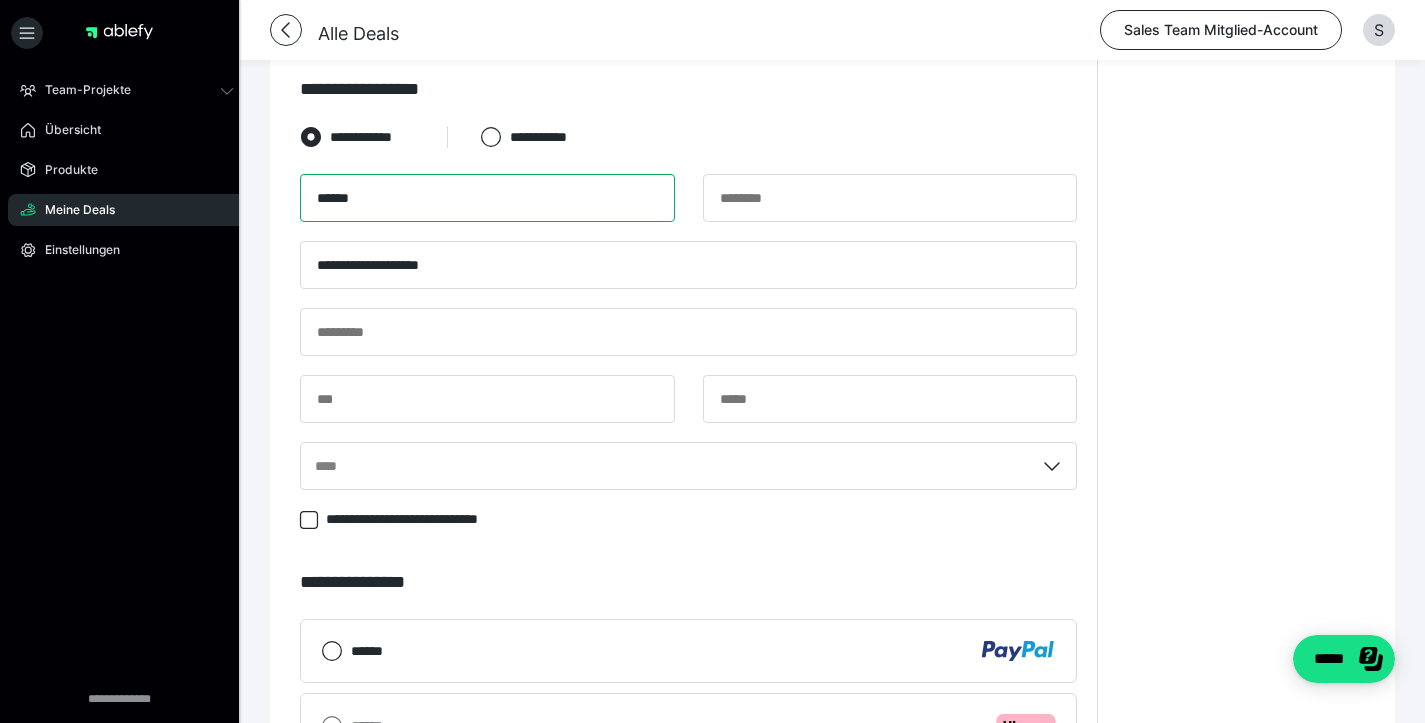 type on "******" 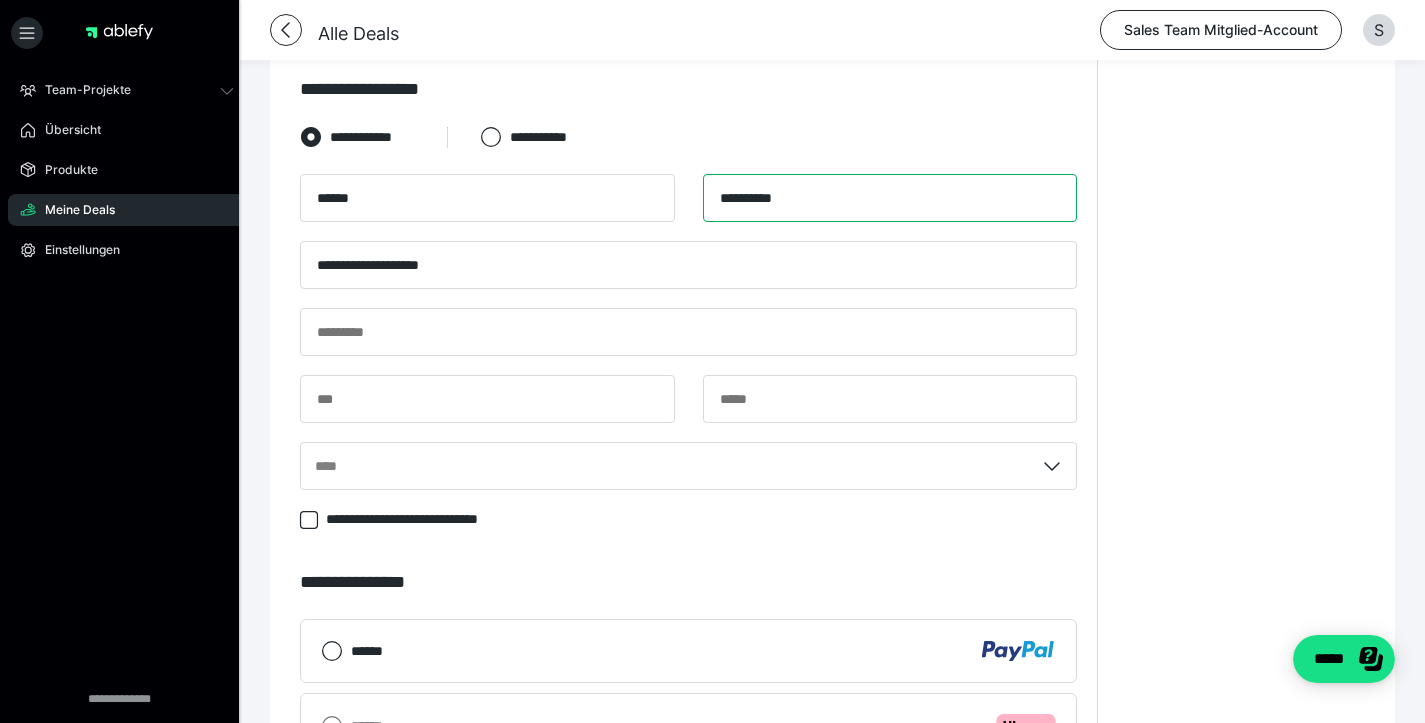 type on "**********" 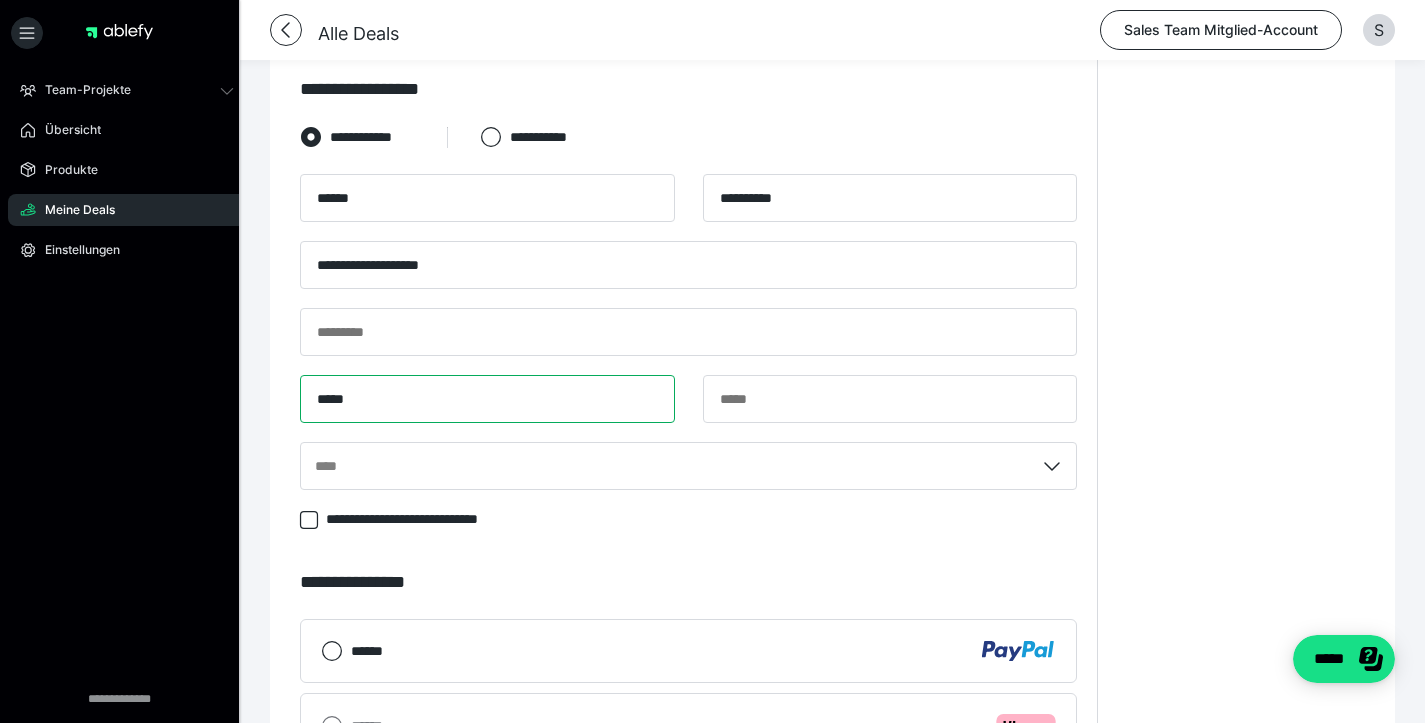 type on "*****" 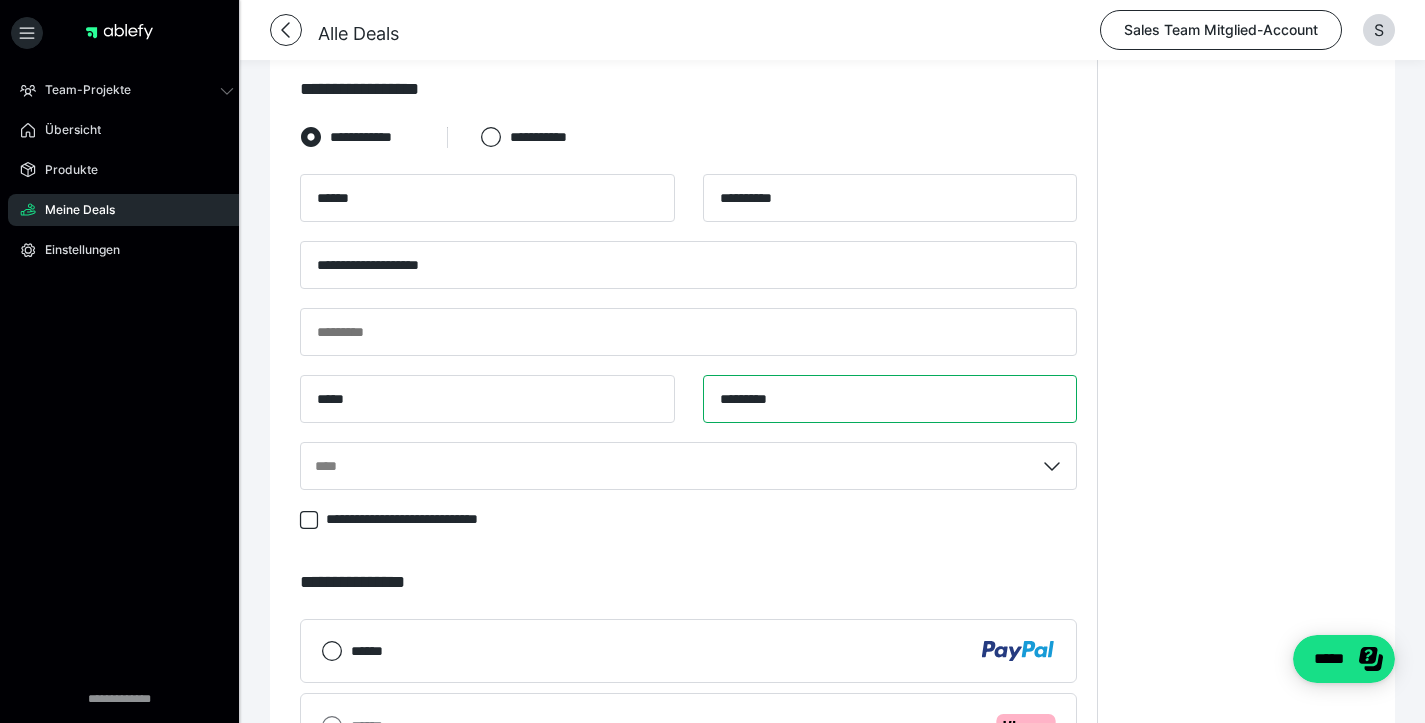 type on "********" 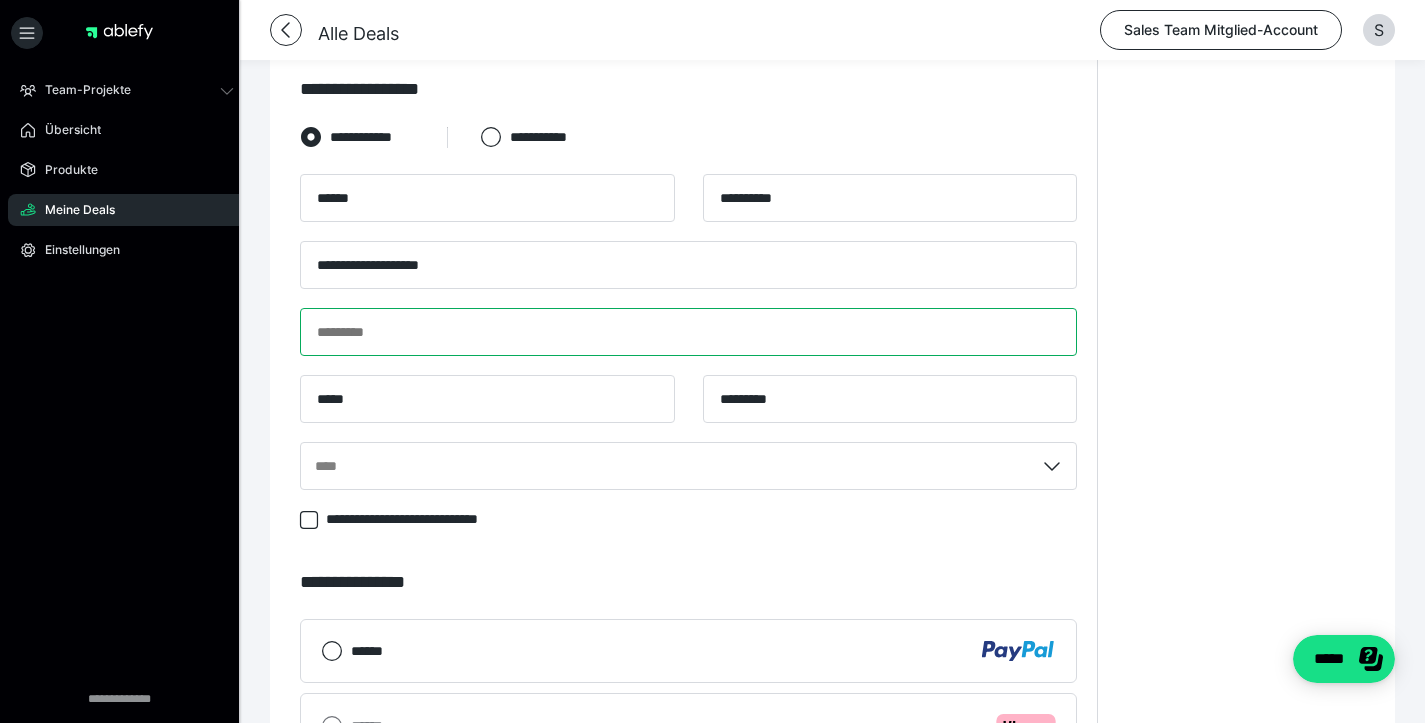 click at bounding box center [688, 332] 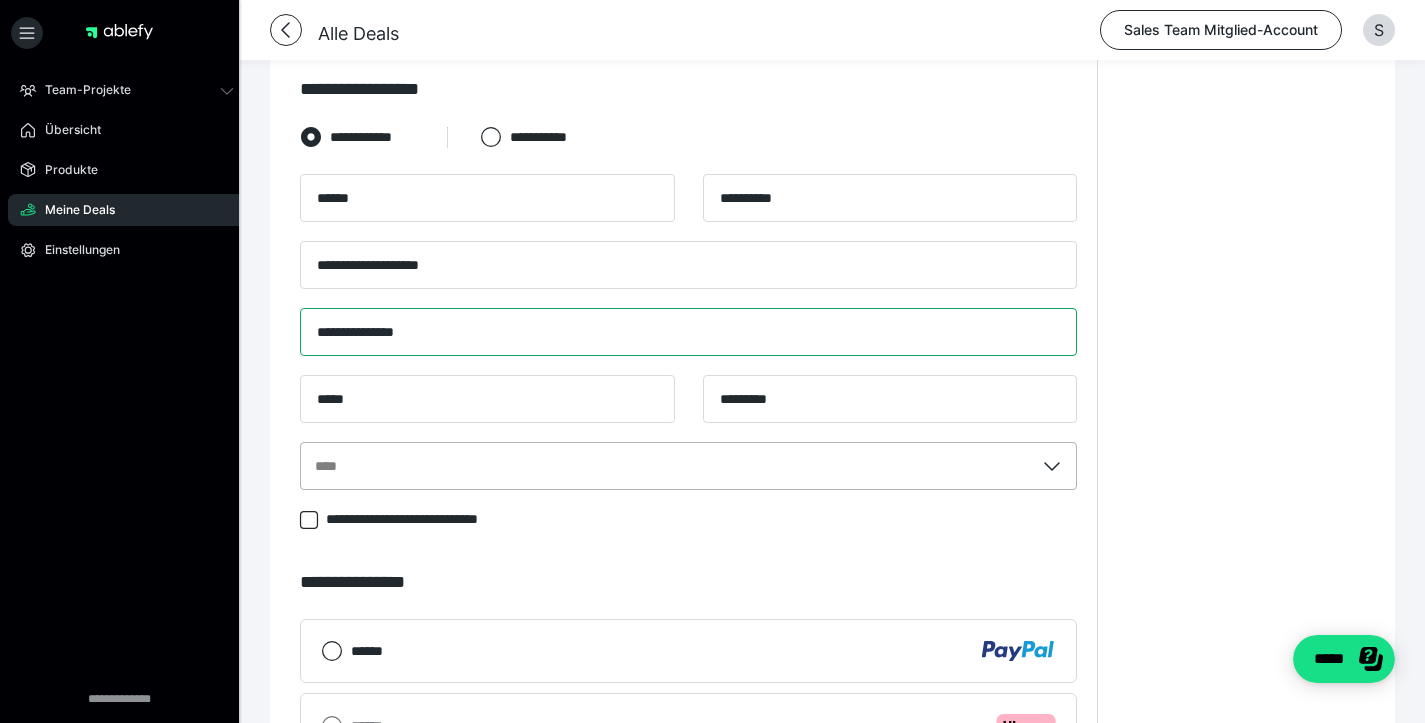 type on "**********" 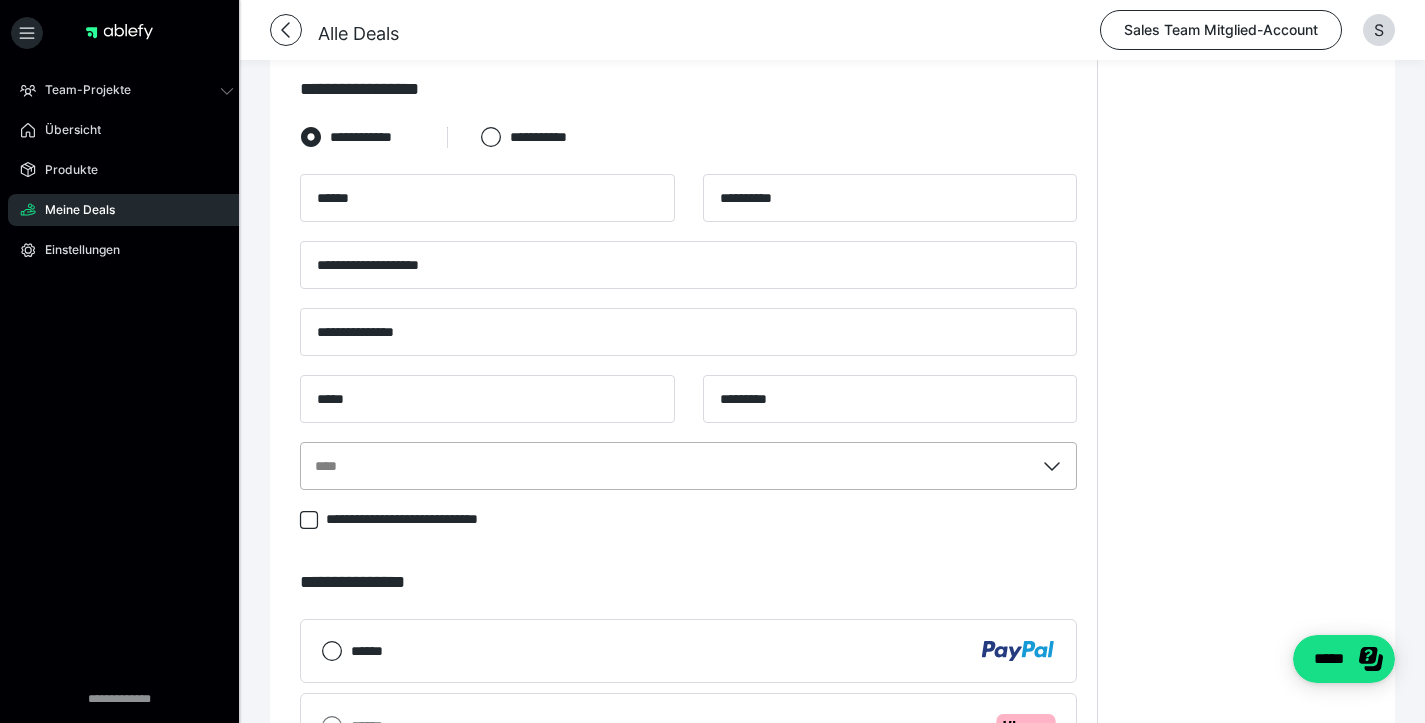 click on "****" at bounding box center [688, 466] 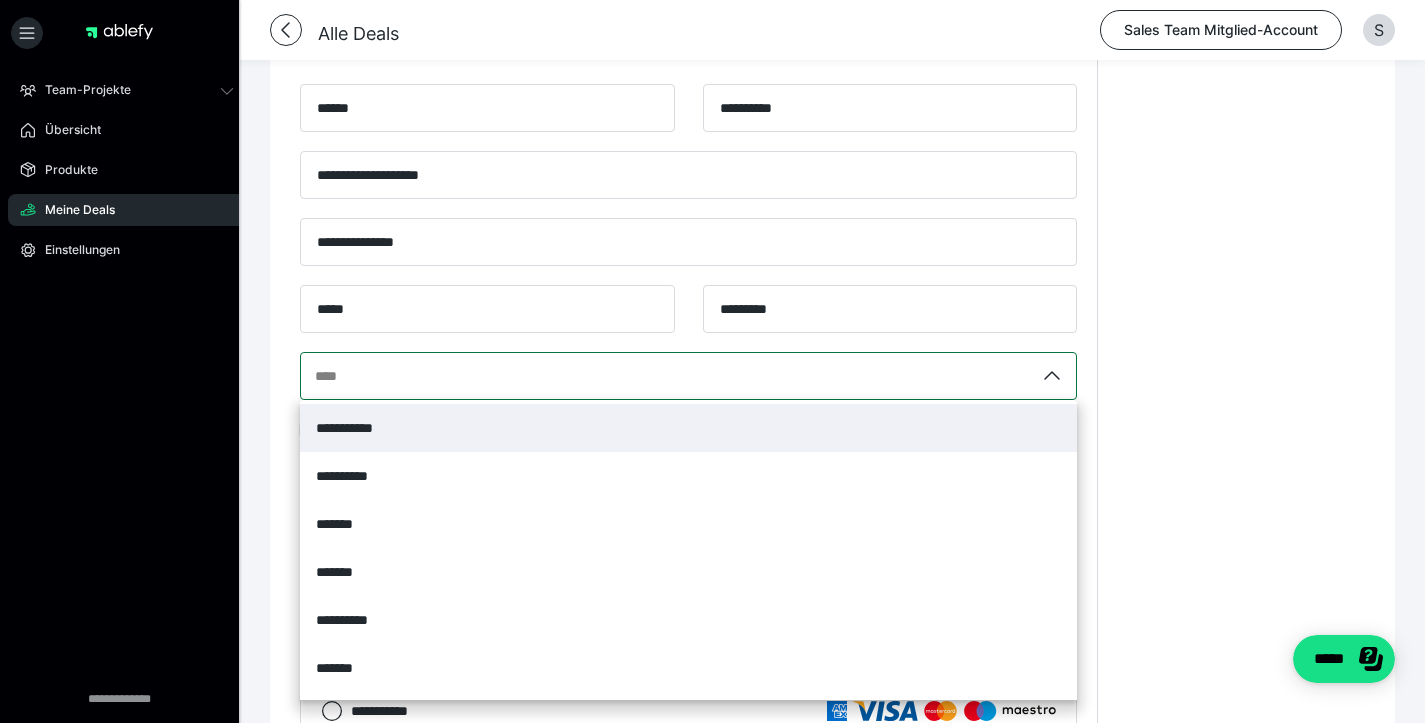 click on "**********" at bounding box center [688, 428] 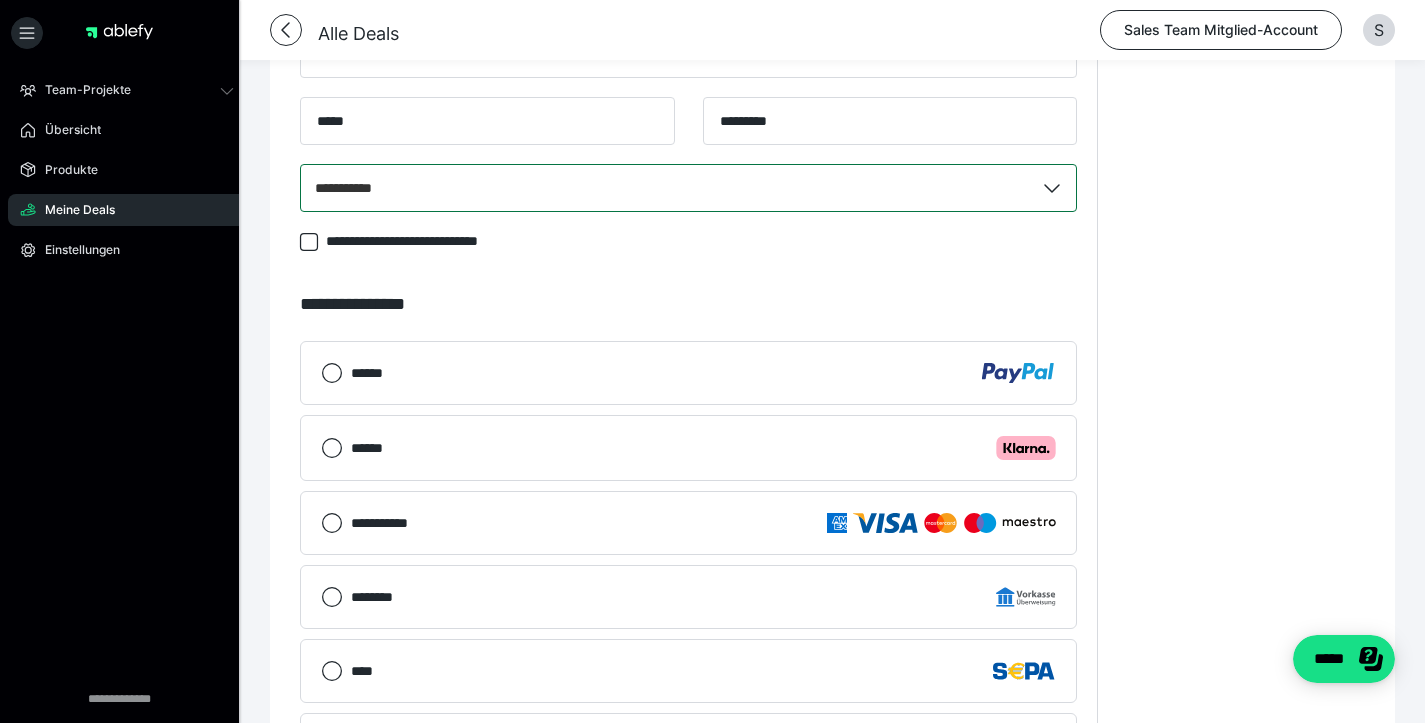 scroll, scrollTop: 1711, scrollLeft: 0, axis: vertical 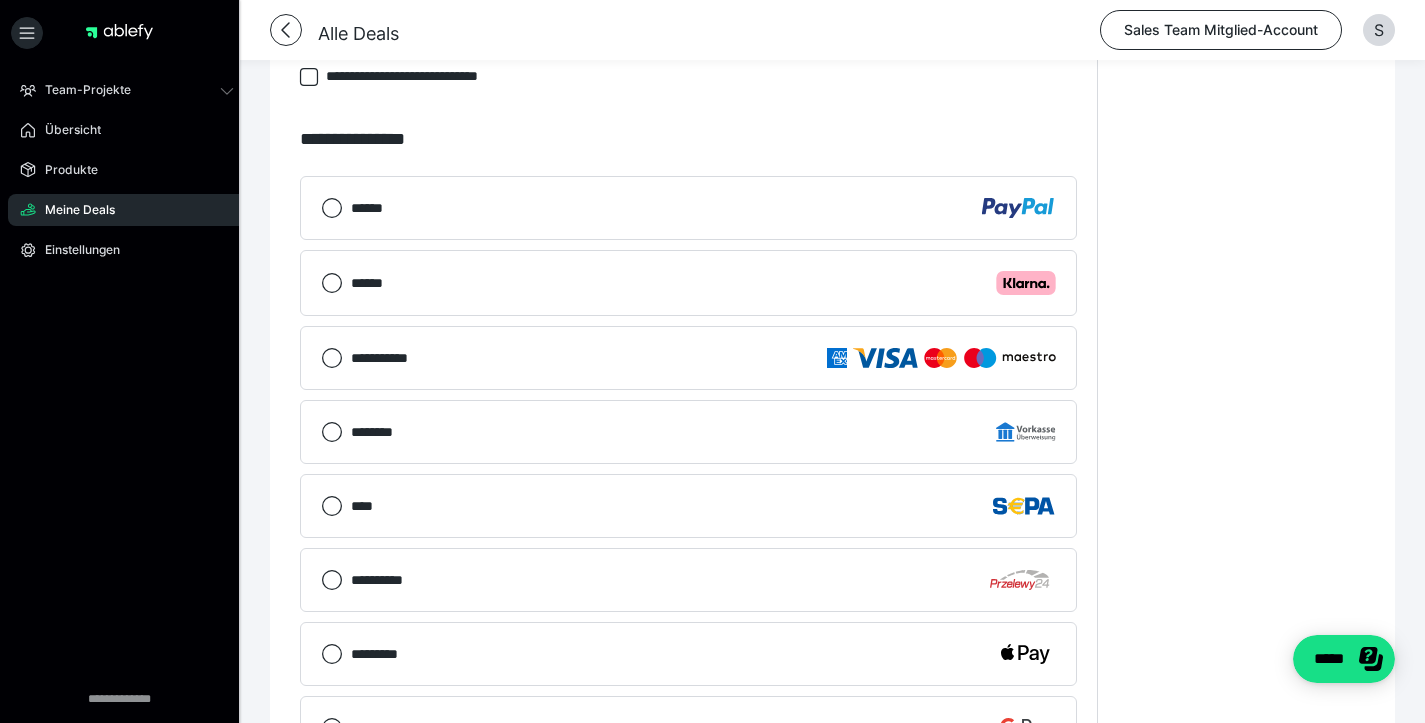 click on "****** .cls-1 {fill: #ffb3c7;}" at bounding box center [703, 283] 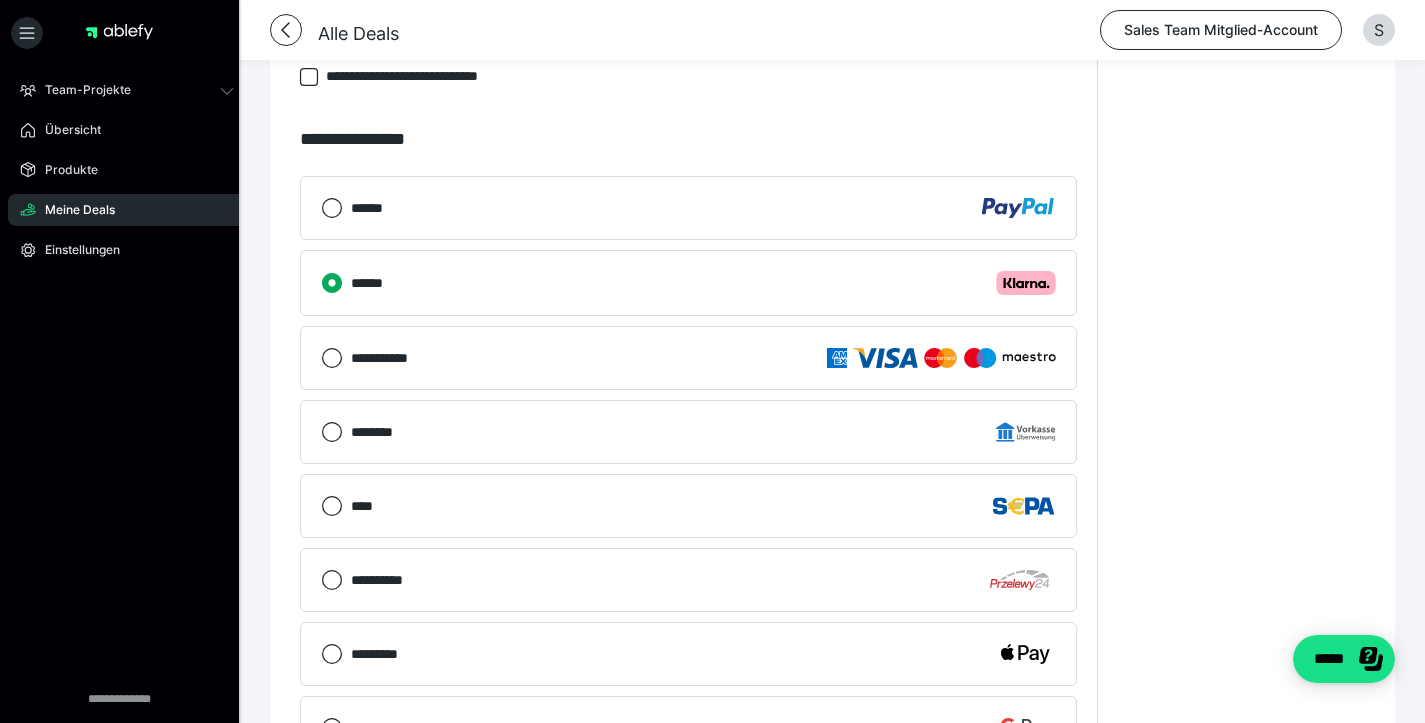 scroll, scrollTop: 2078, scrollLeft: 0, axis: vertical 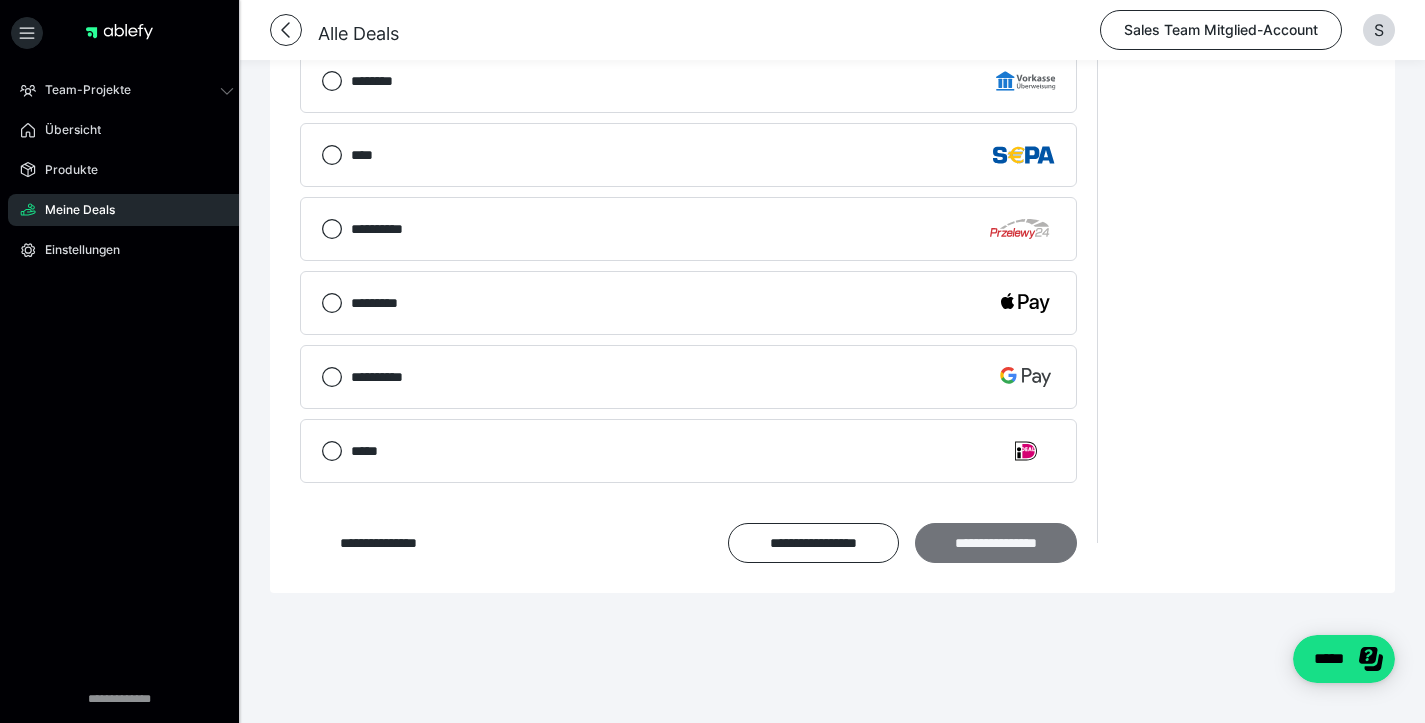click on "**********" at bounding box center [996, 543] 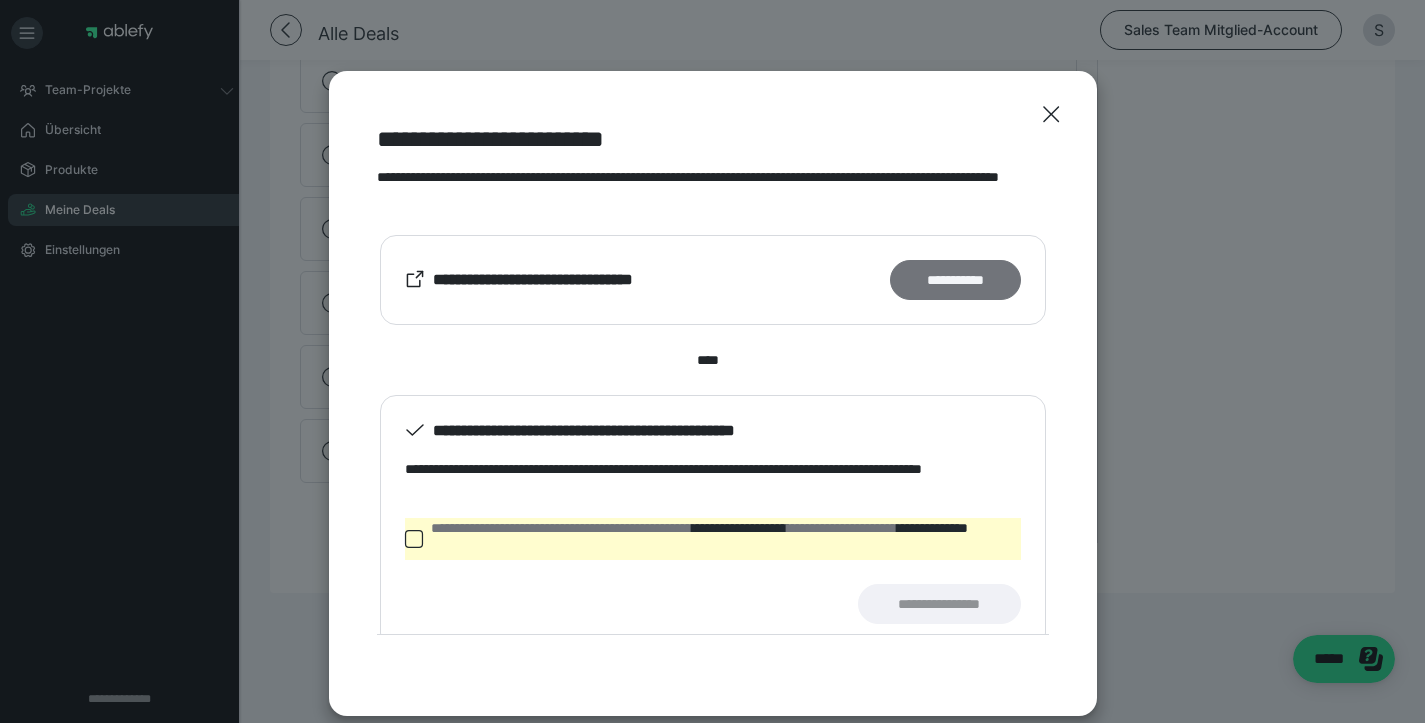 click on "**********" at bounding box center [955, 280] 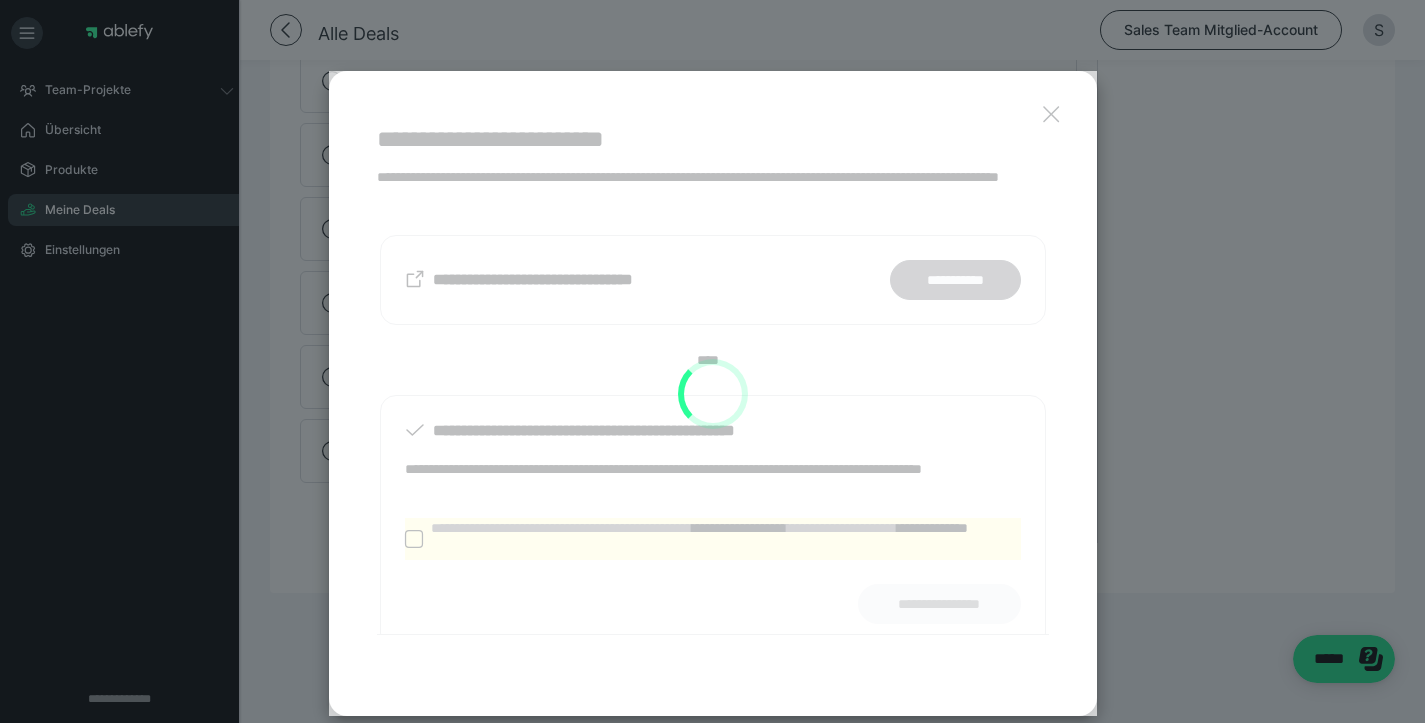 scroll, scrollTop: 1387, scrollLeft: 0, axis: vertical 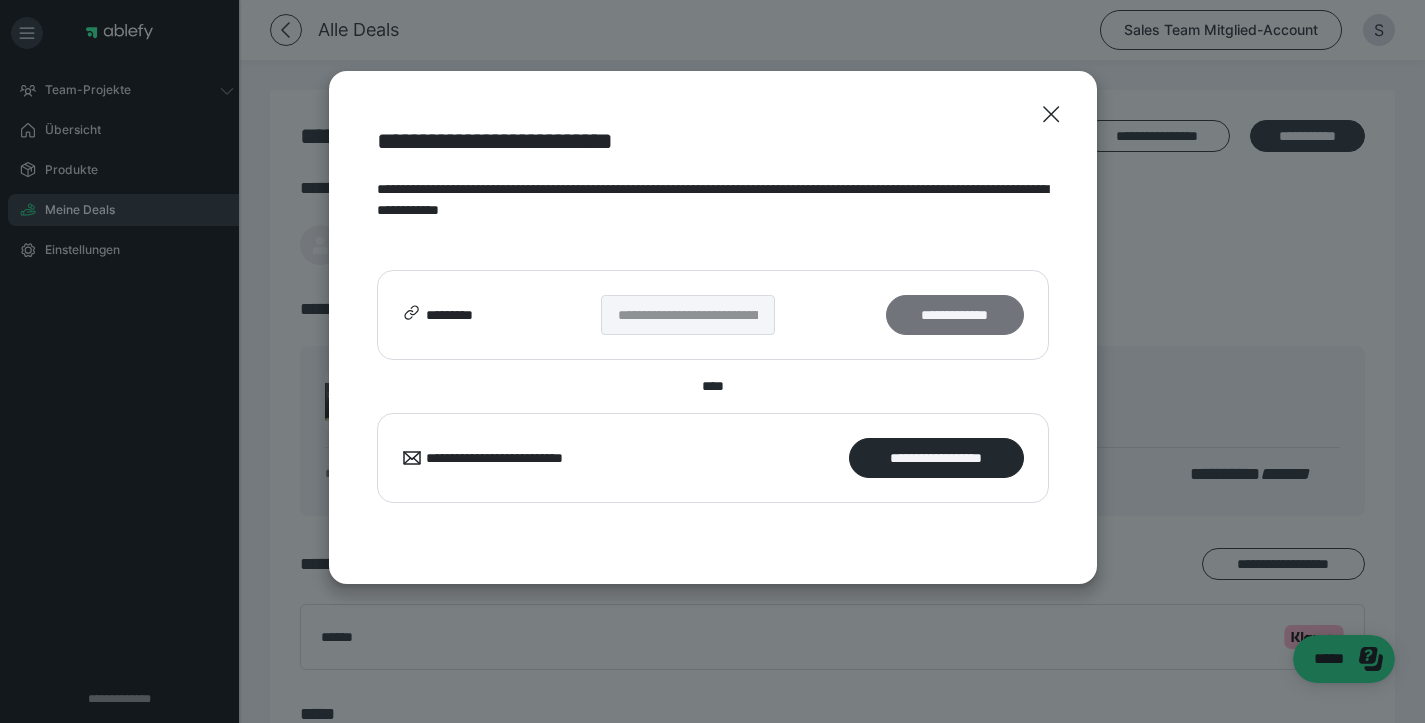 click on "**********" at bounding box center [954, 315] 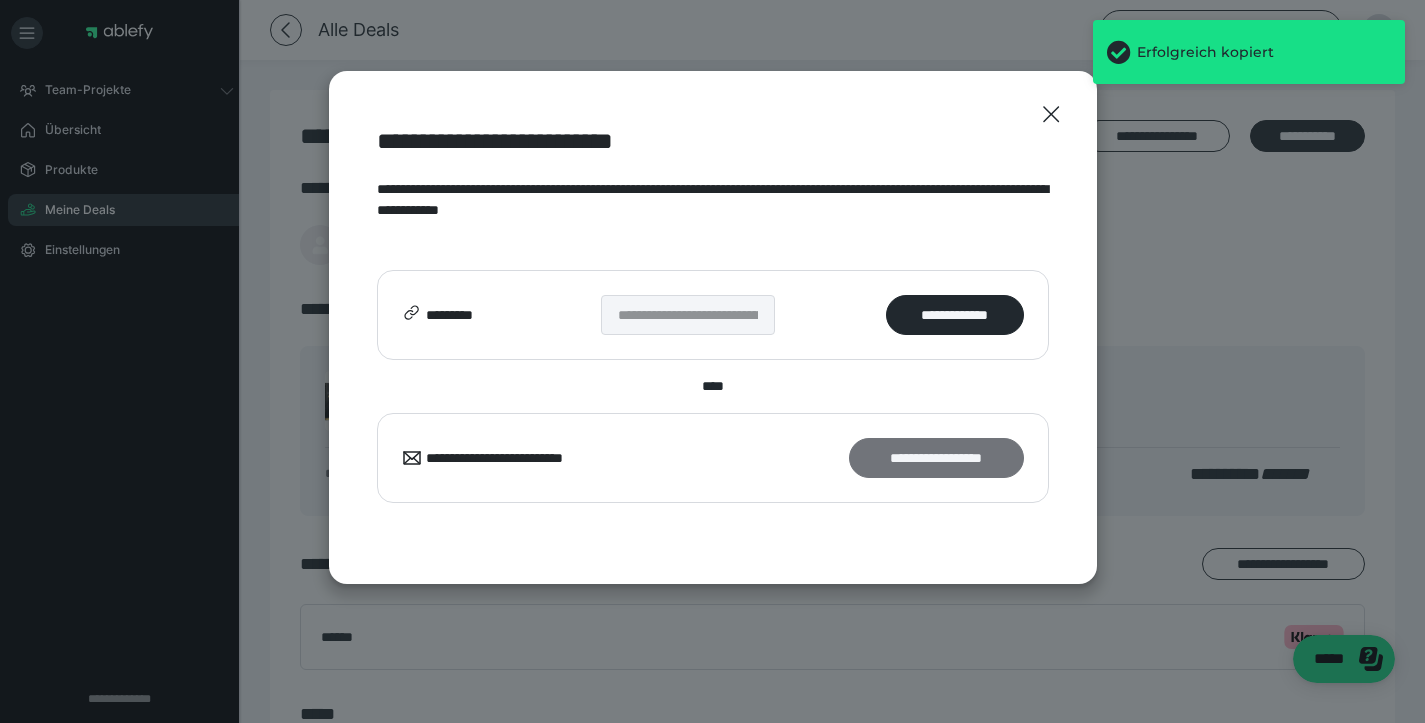 click on "**********" at bounding box center [936, 458] 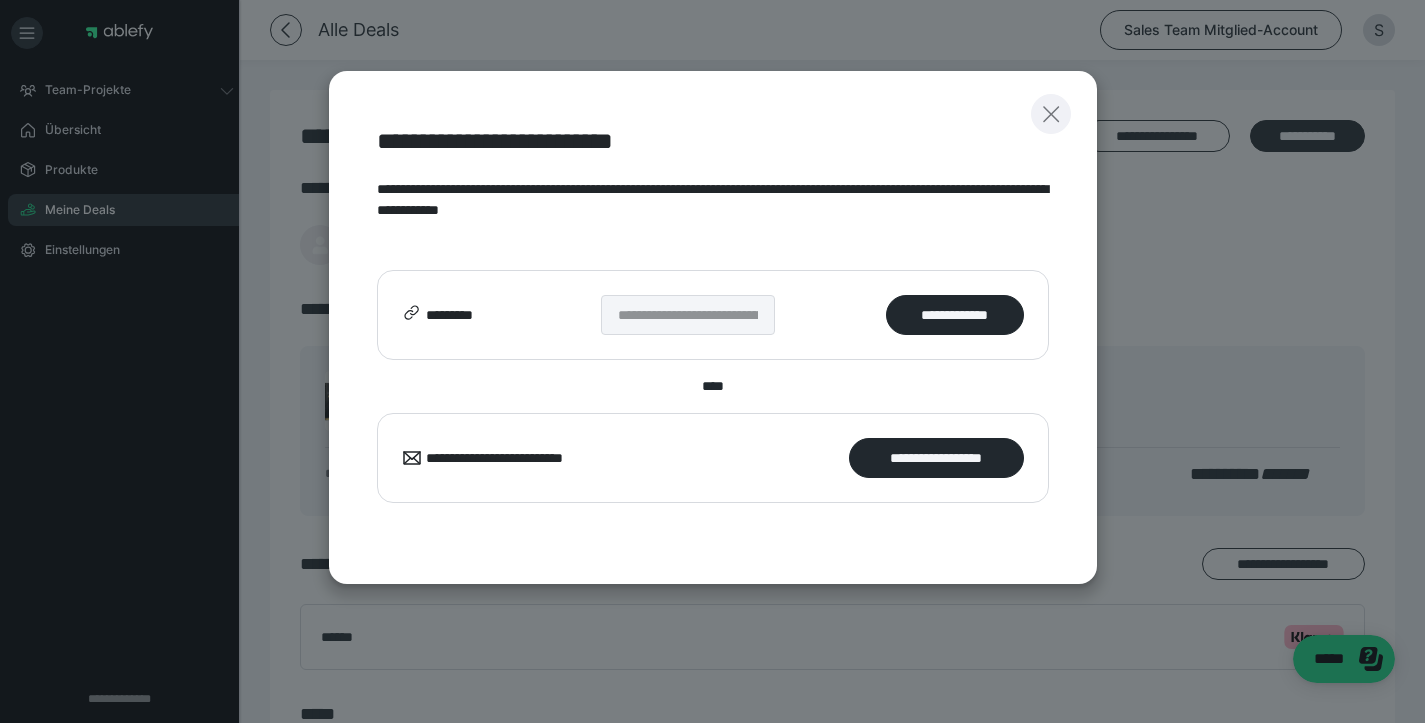 click 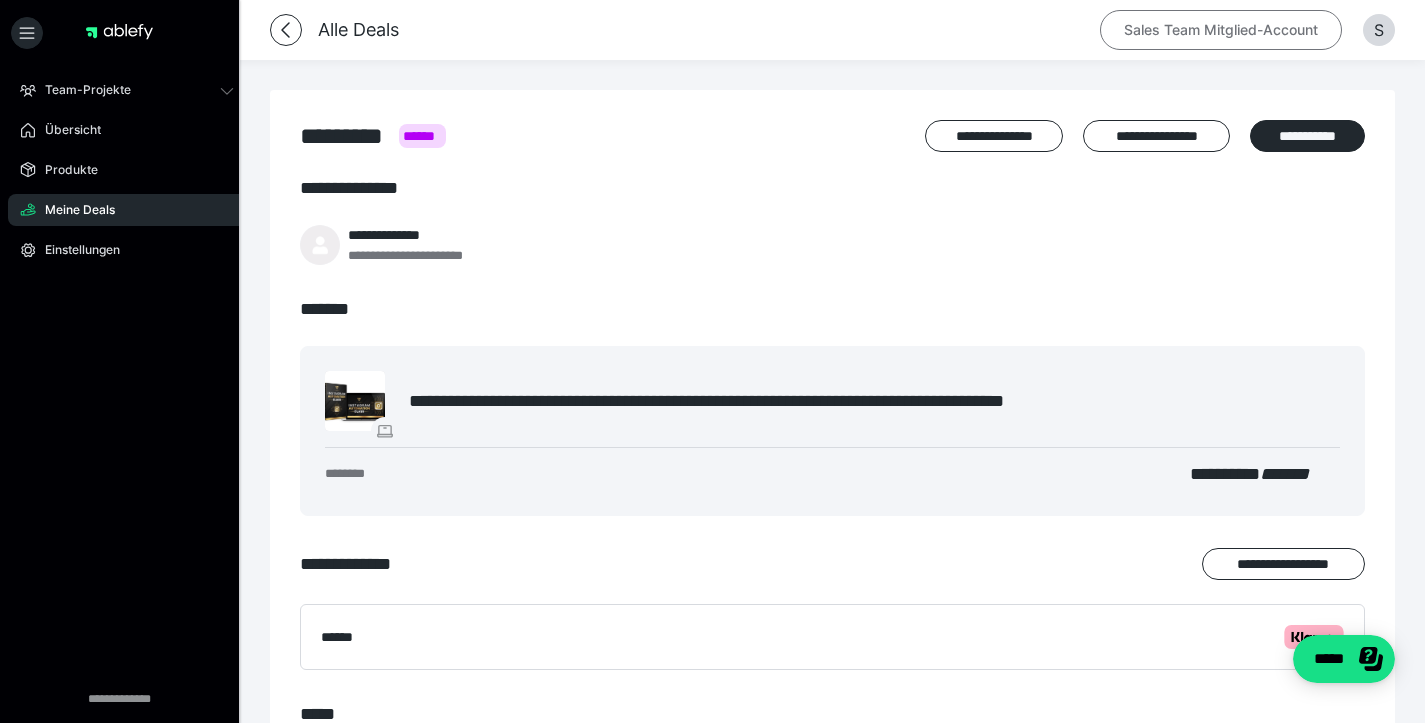 click on "Sales Team Mitglied-Account" at bounding box center (1221, 30) 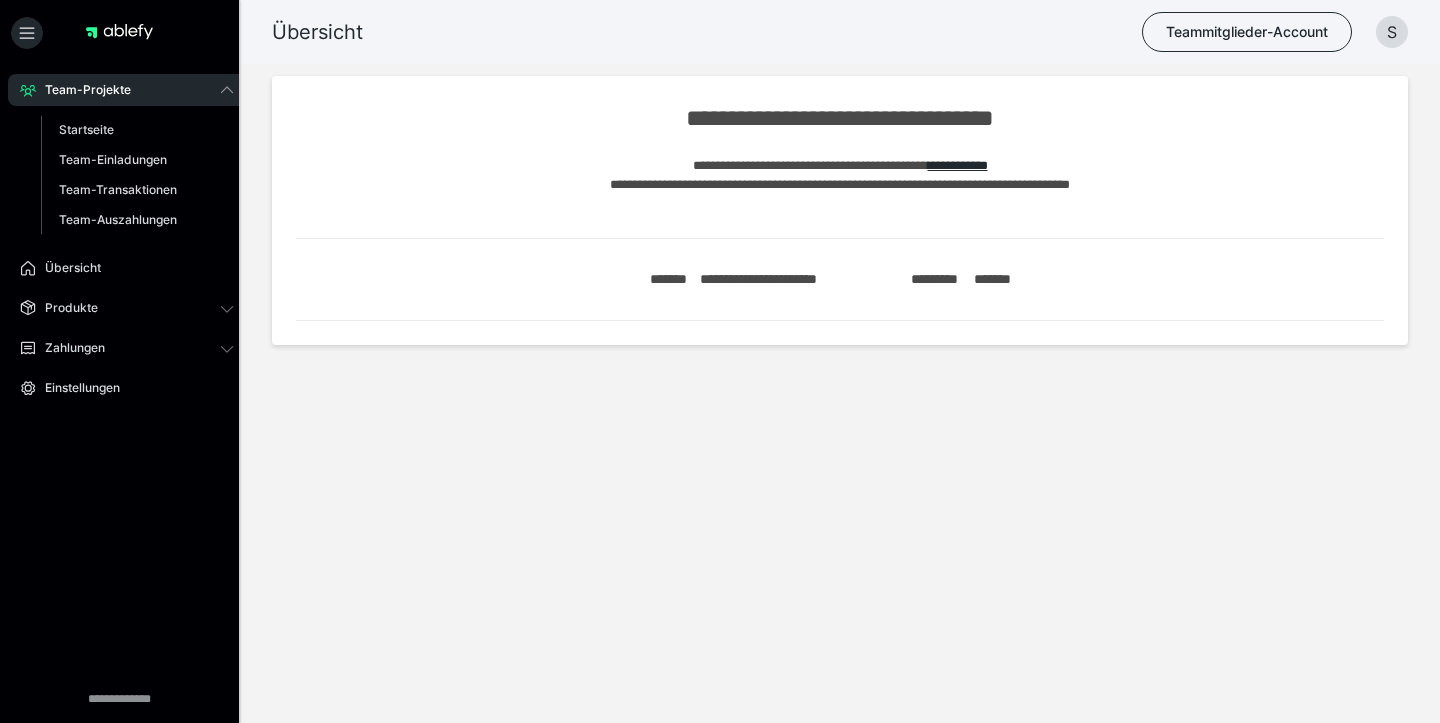 scroll, scrollTop: 0, scrollLeft: 0, axis: both 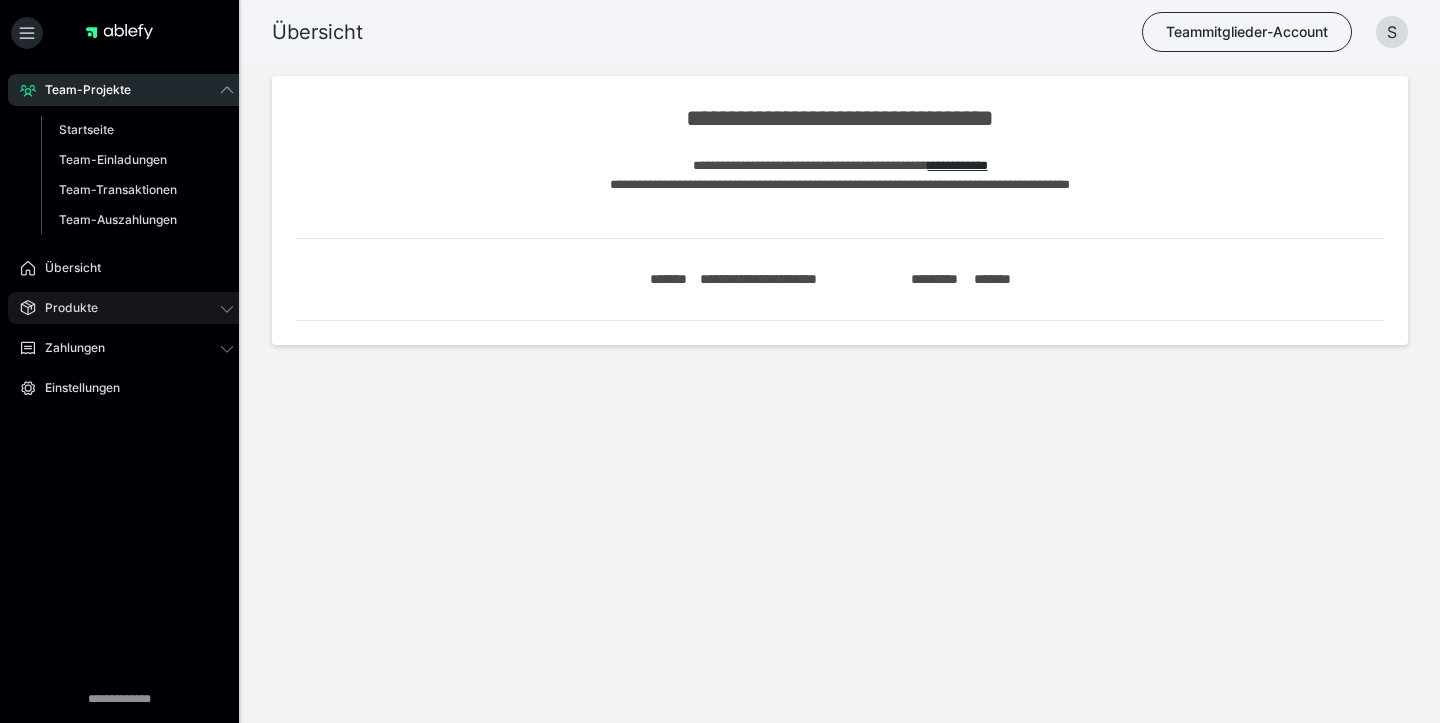 click on "Produkte" at bounding box center (64, 308) 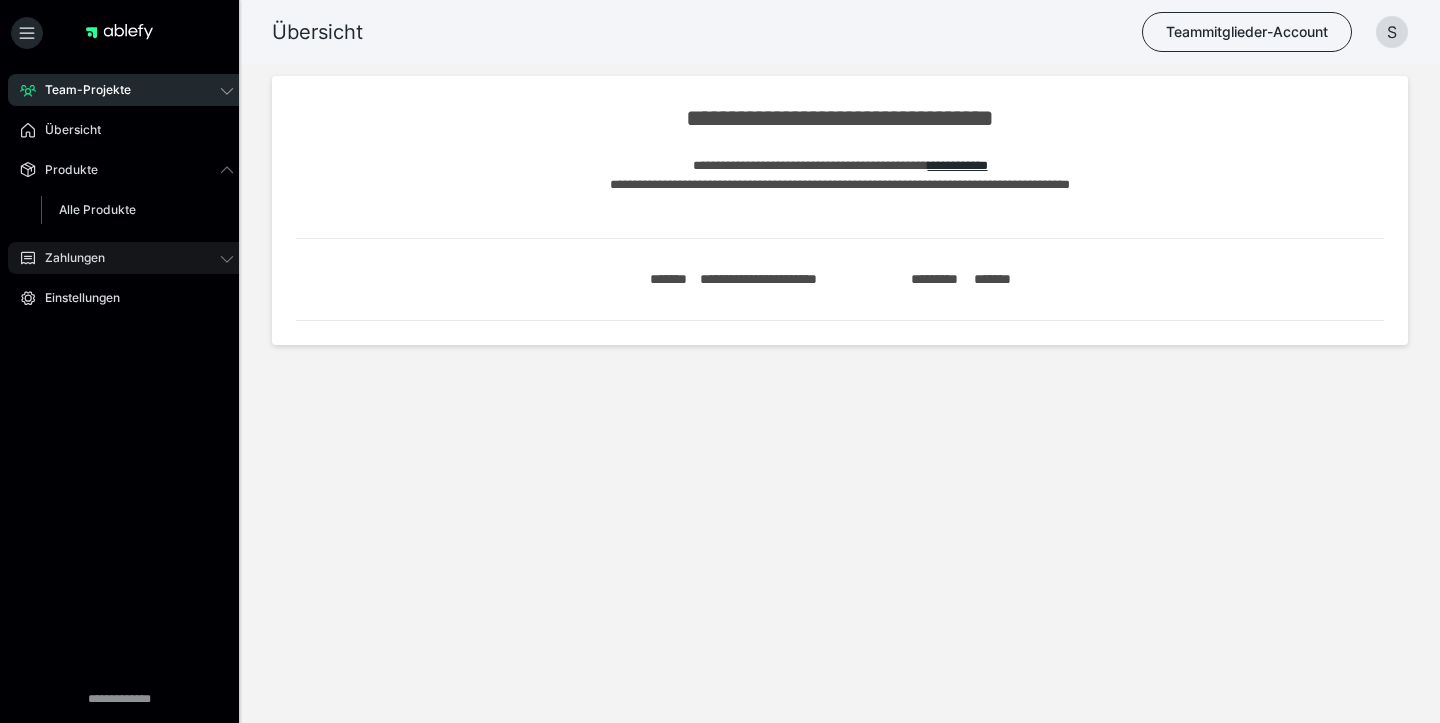 click on "Zahlungen" at bounding box center (68, 258) 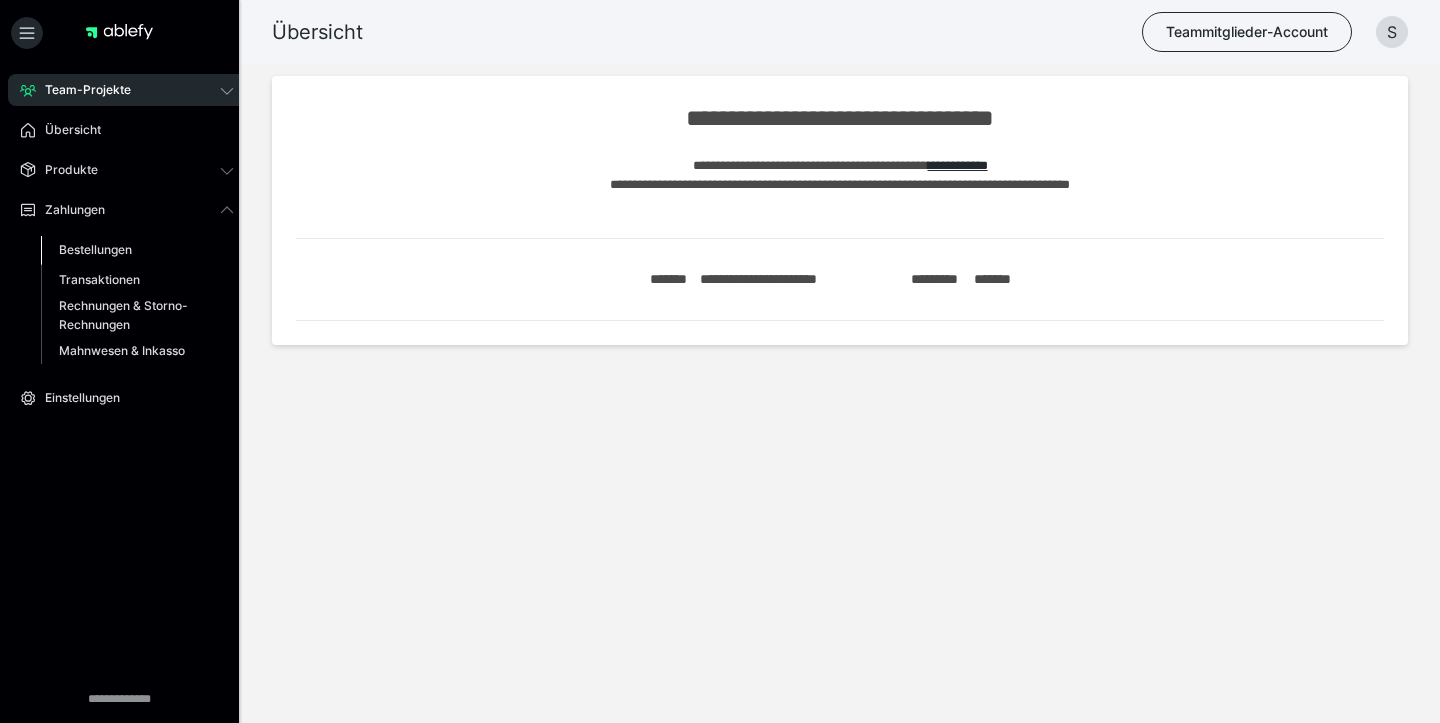 click on "Bestellungen" at bounding box center [95, 249] 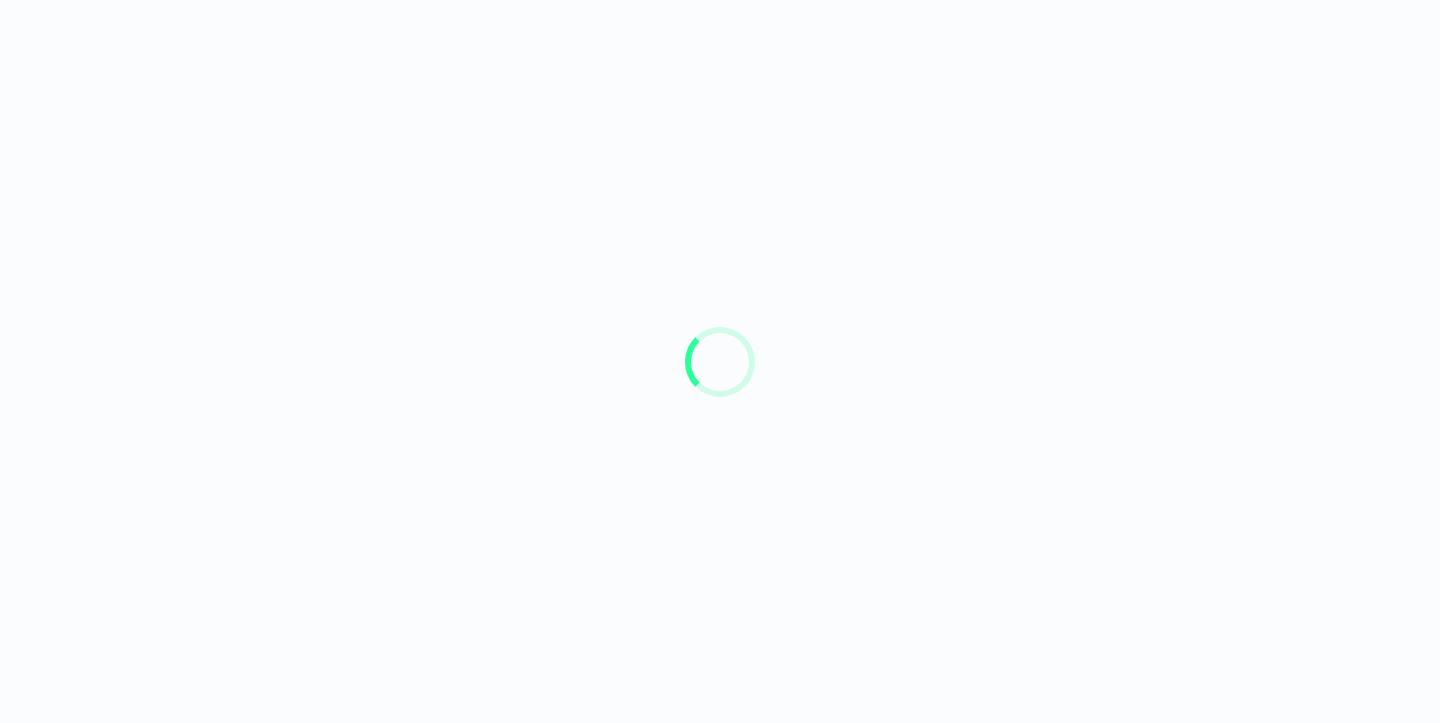 scroll, scrollTop: 0, scrollLeft: 0, axis: both 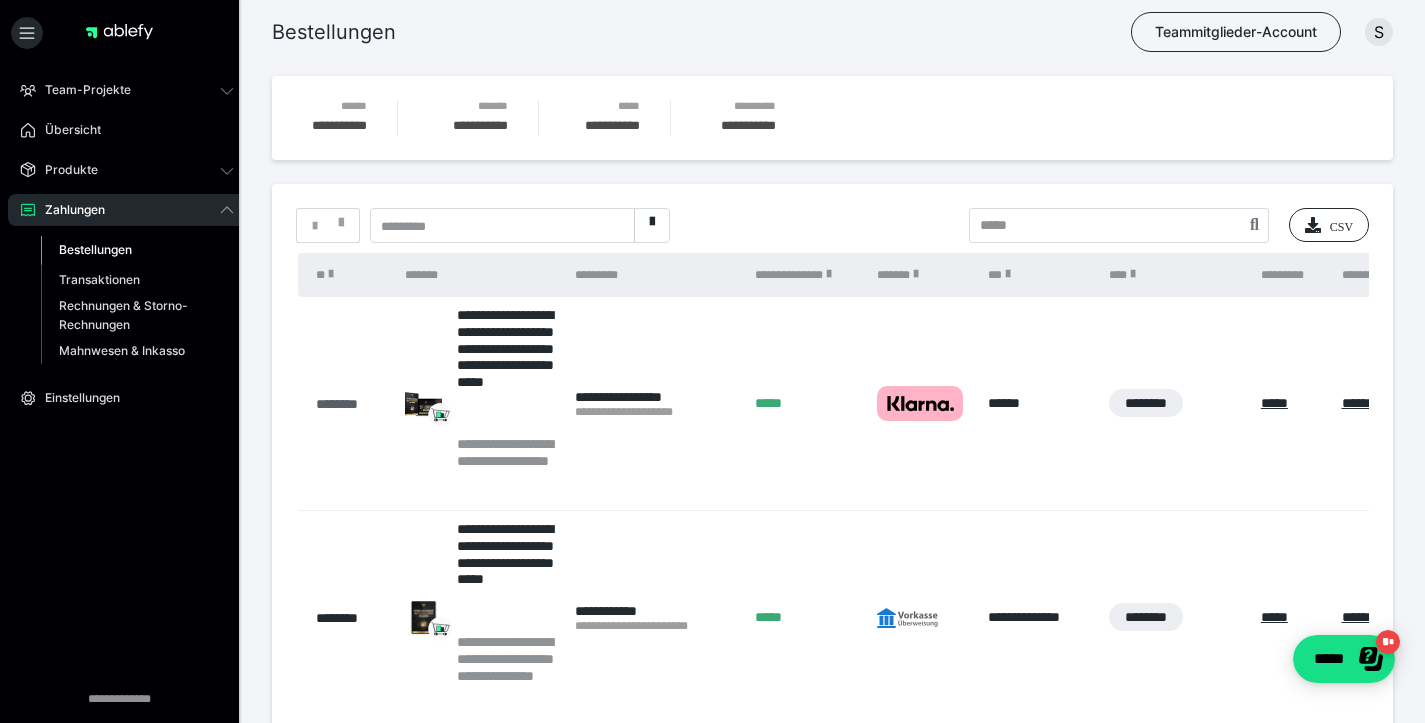click on "********" at bounding box center (350, 404) 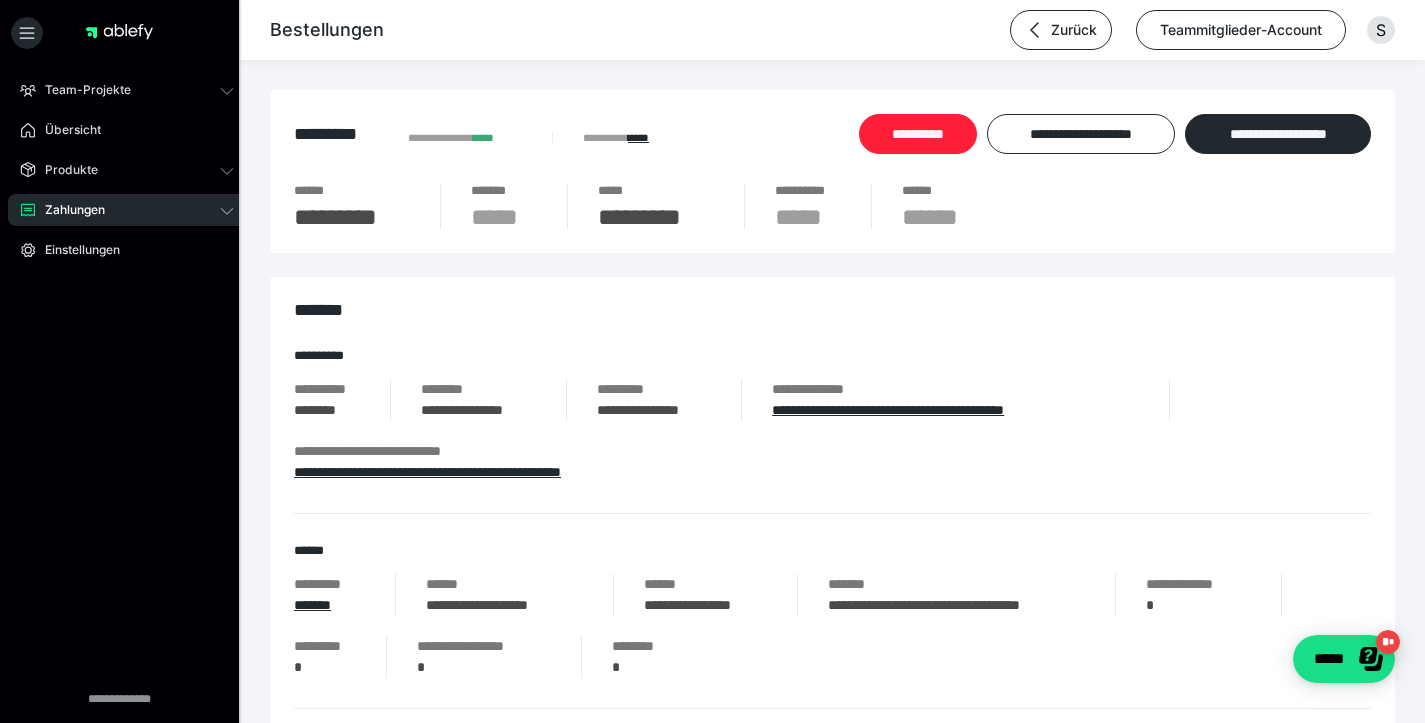 click on "**********" at bounding box center (918, 134) 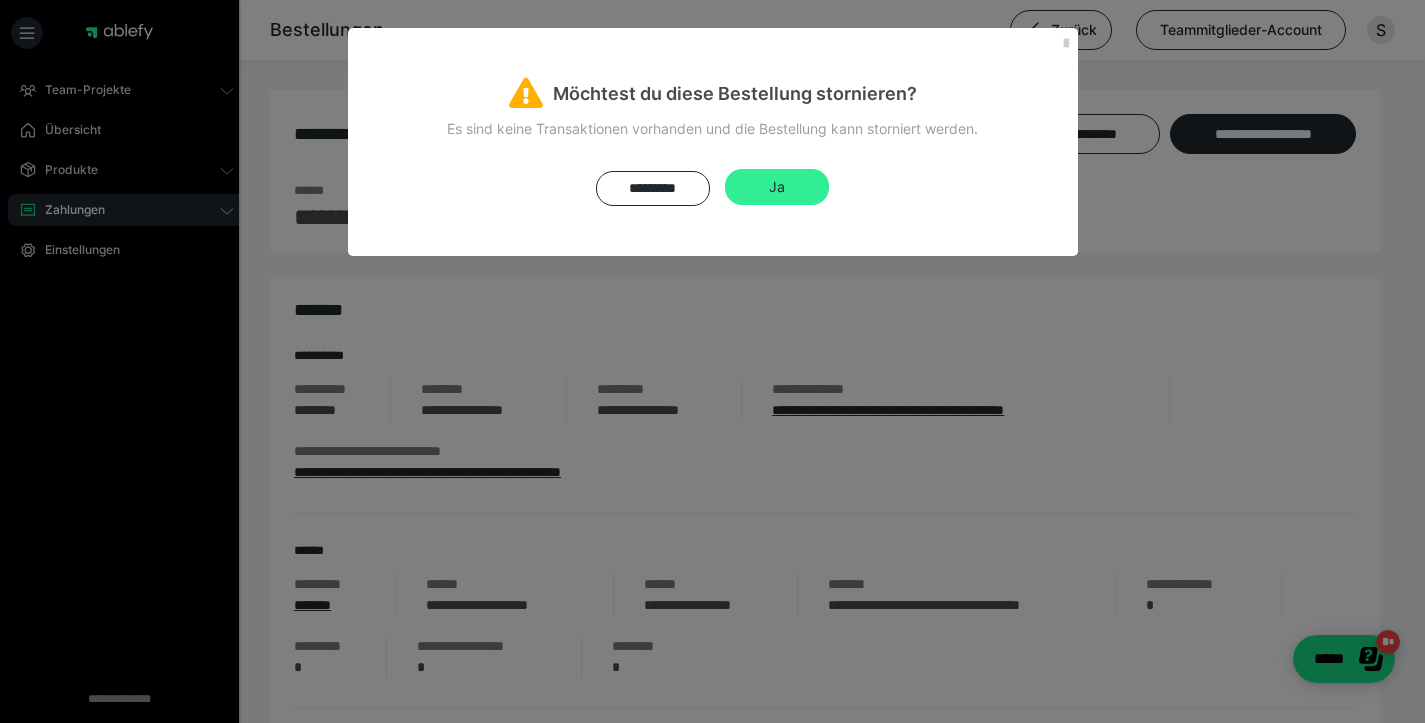 click on "Ja" at bounding box center [777, 187] 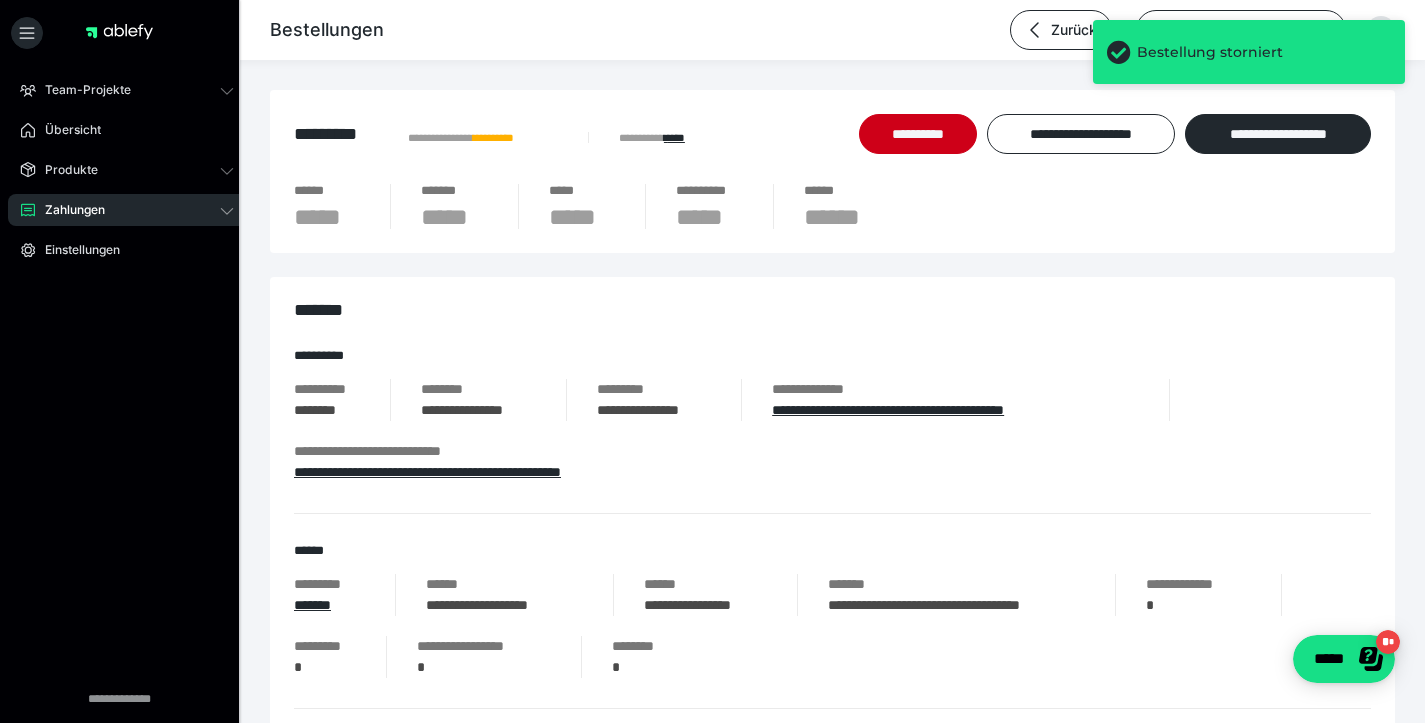 click on "Bestellung storniert" at bounding box center (1249, 52) 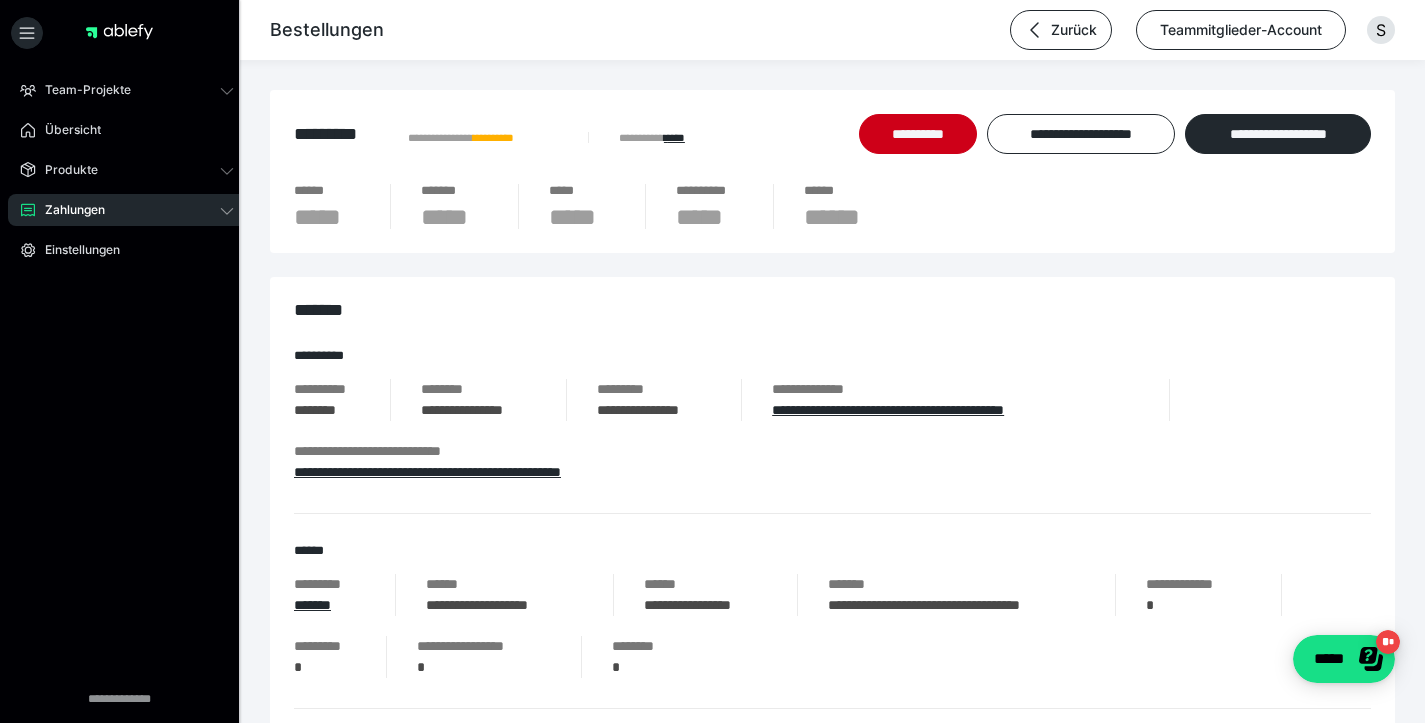 click on "Teammitglieder-Account" at bounding box center (1241, 30) 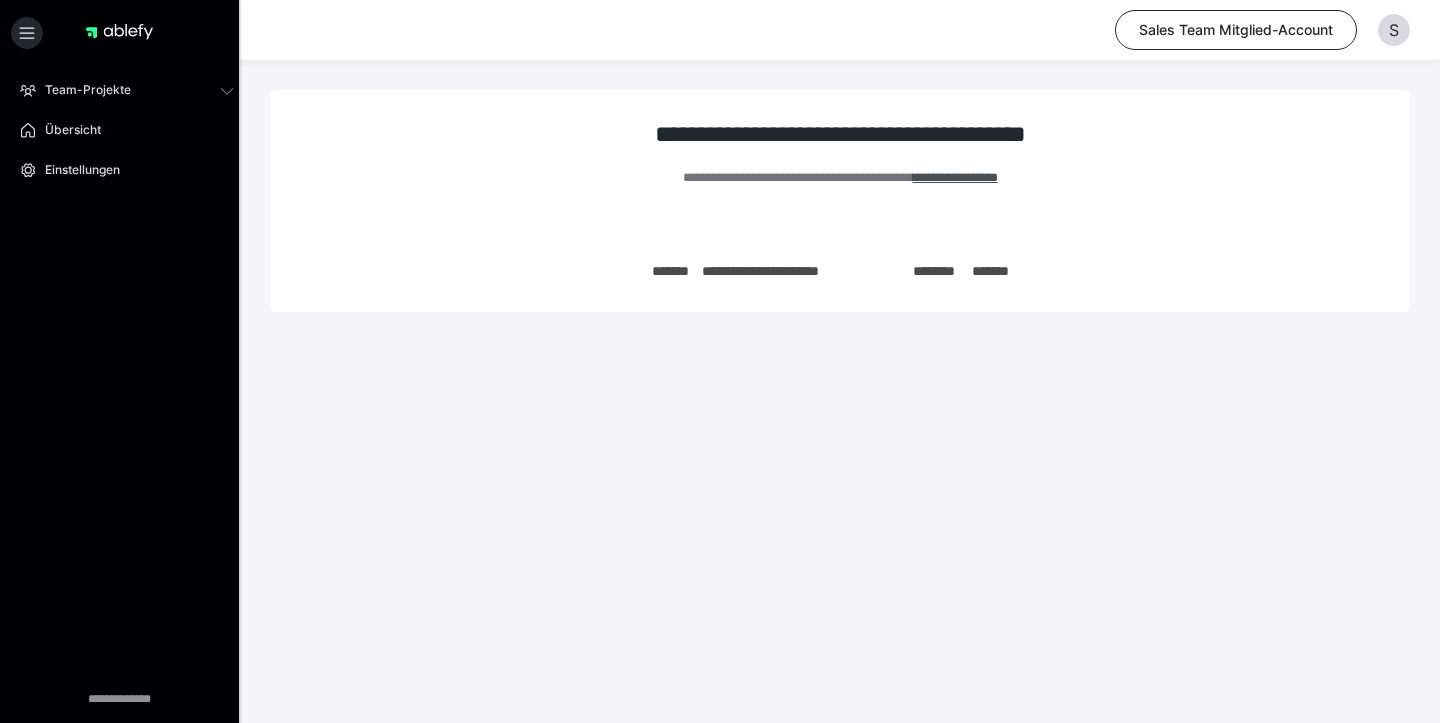 scroll, scrollTop: 0, scrollLeft: 0, axis: both 